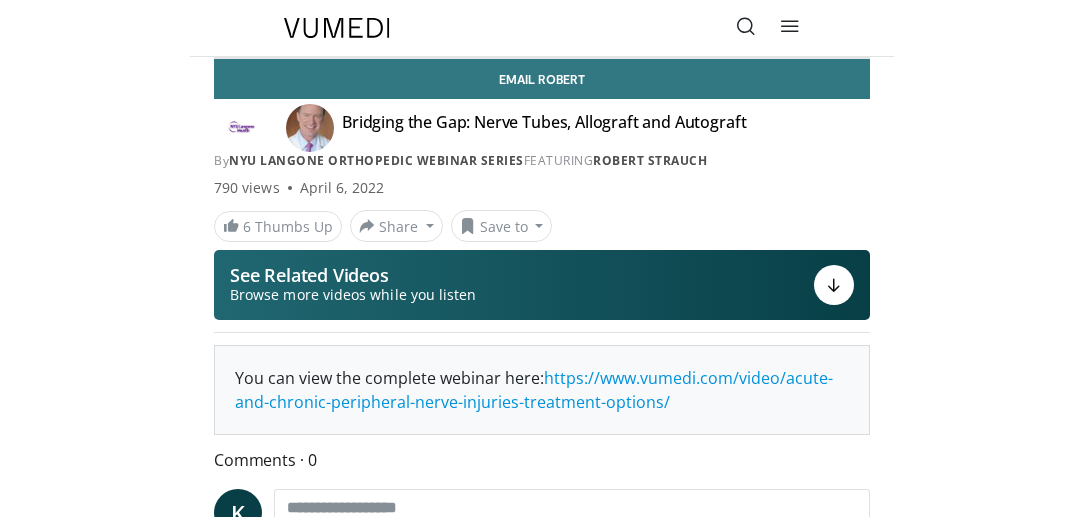 scroll, scrollTop: 0, scrollLeft: 0, axis: both 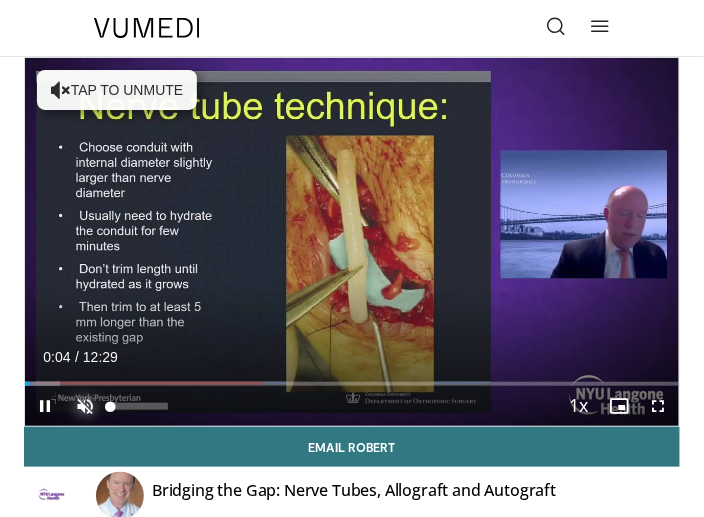 click at bounding box center (85, 406) 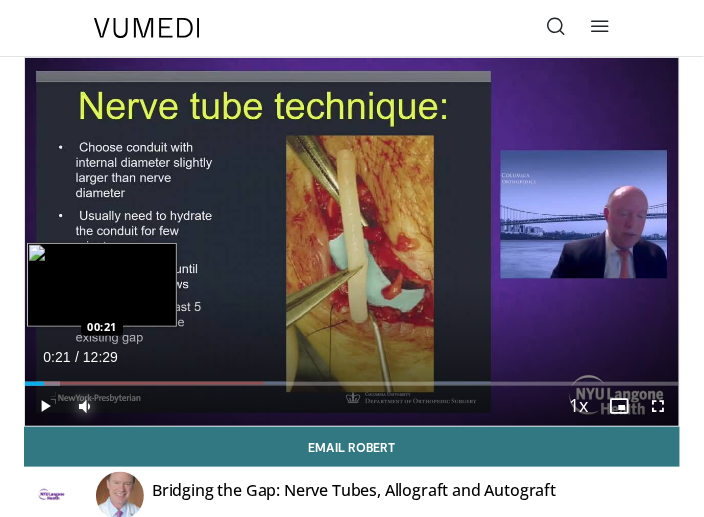 click on "Loaded :  5.29% 00:21 00:21" at bounding box center [352, 376] 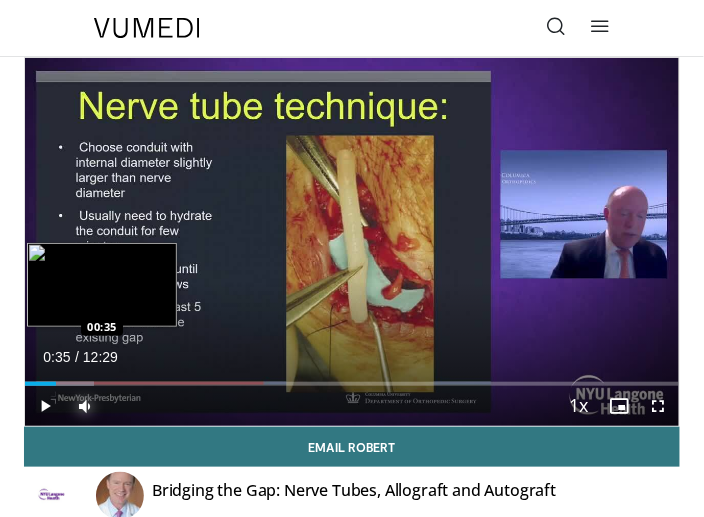 click on "Loaded :  10.59% 00:25 00:35" at bounding box center (352, 384) 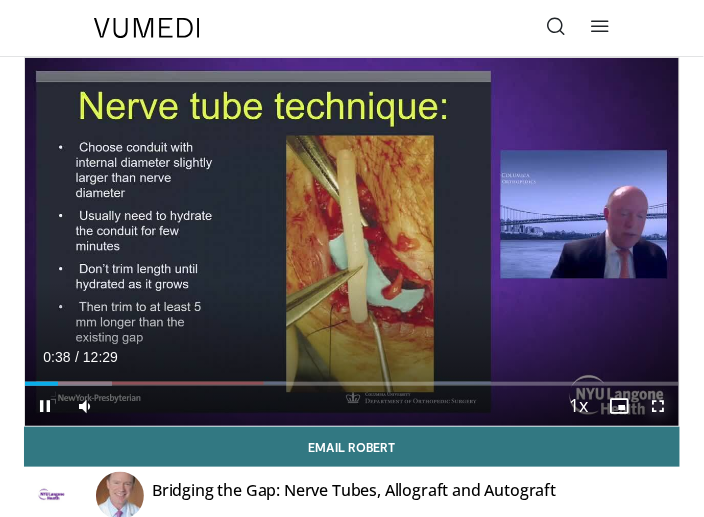 click at bounding box center [659, 406] 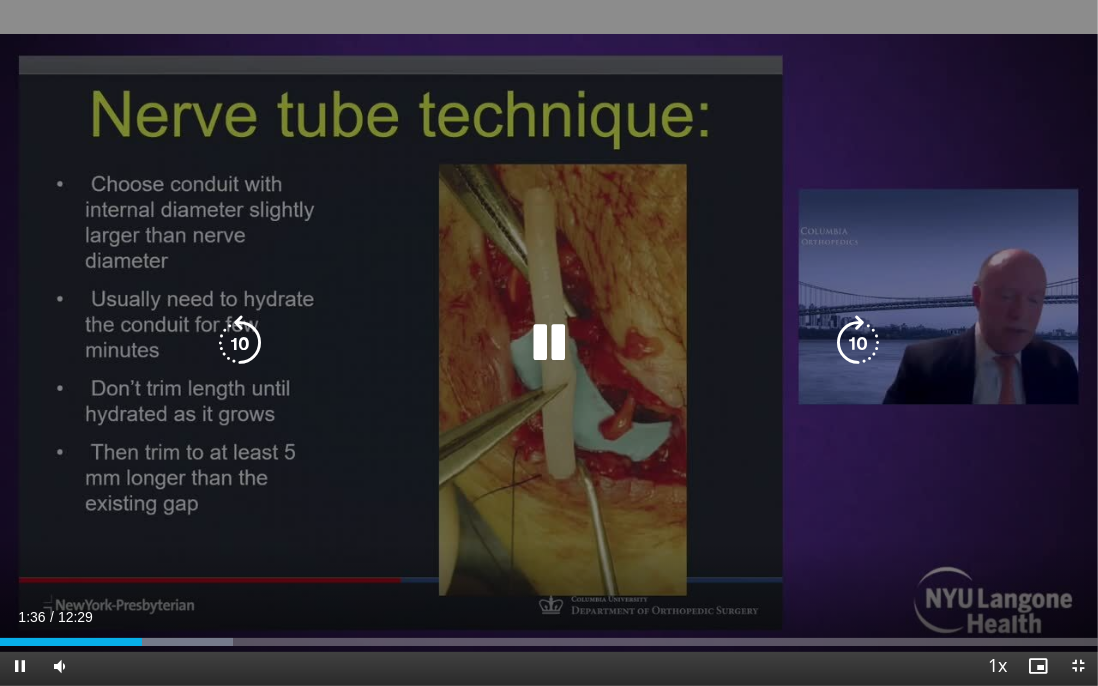 click at bounding box center (549, 343) 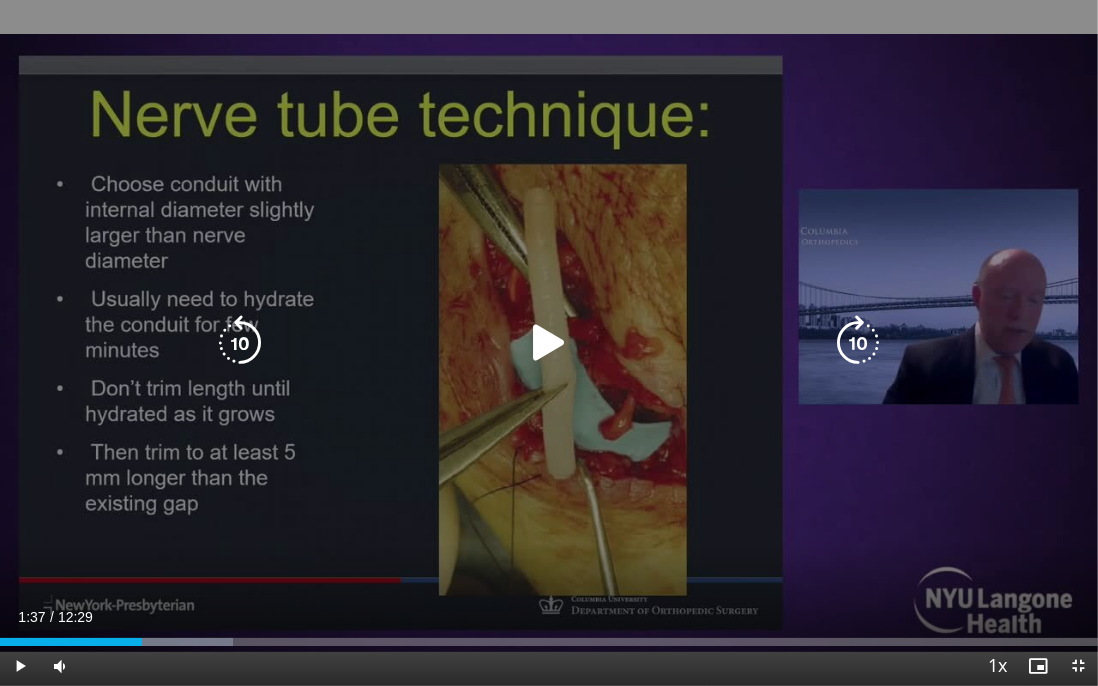click at bounding box center (549, 343) 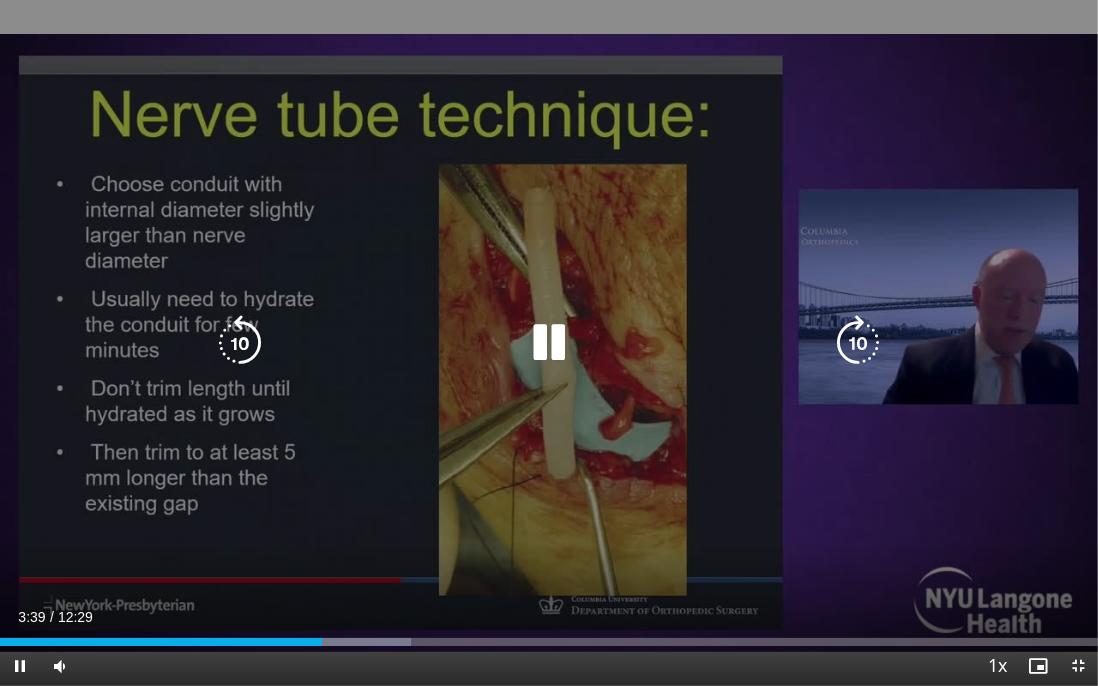 click on "10 seconds
Tap to unmute" at bounding box center (549, 343) 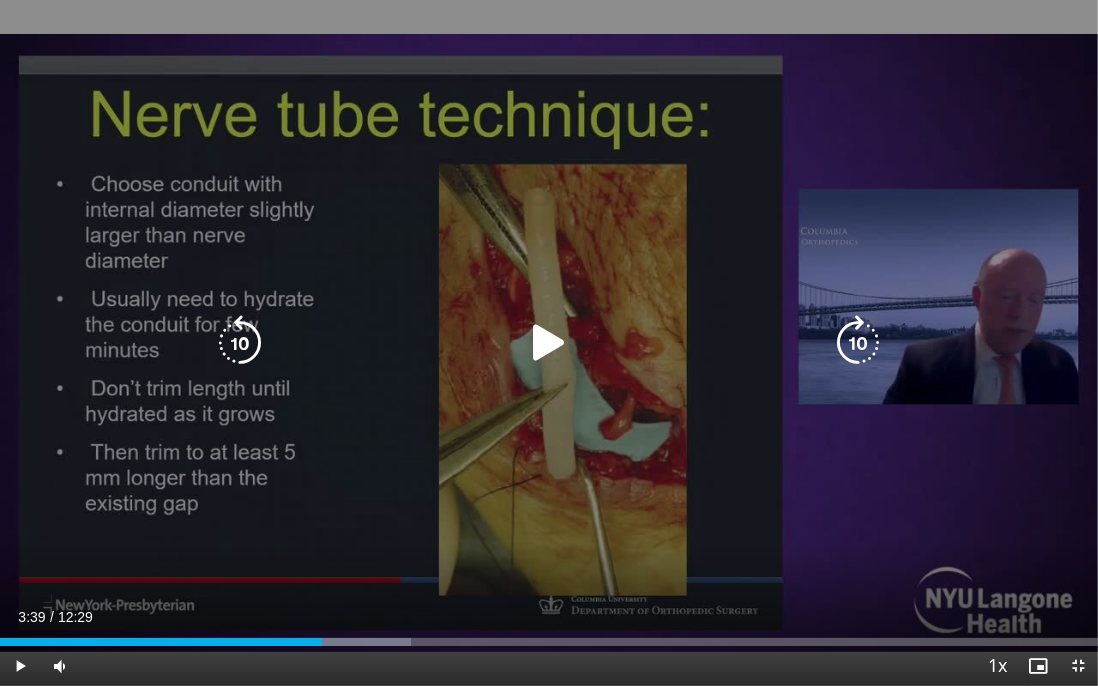 click on "10 seconds
Tap to unmute" at bounding box center (549, 343) 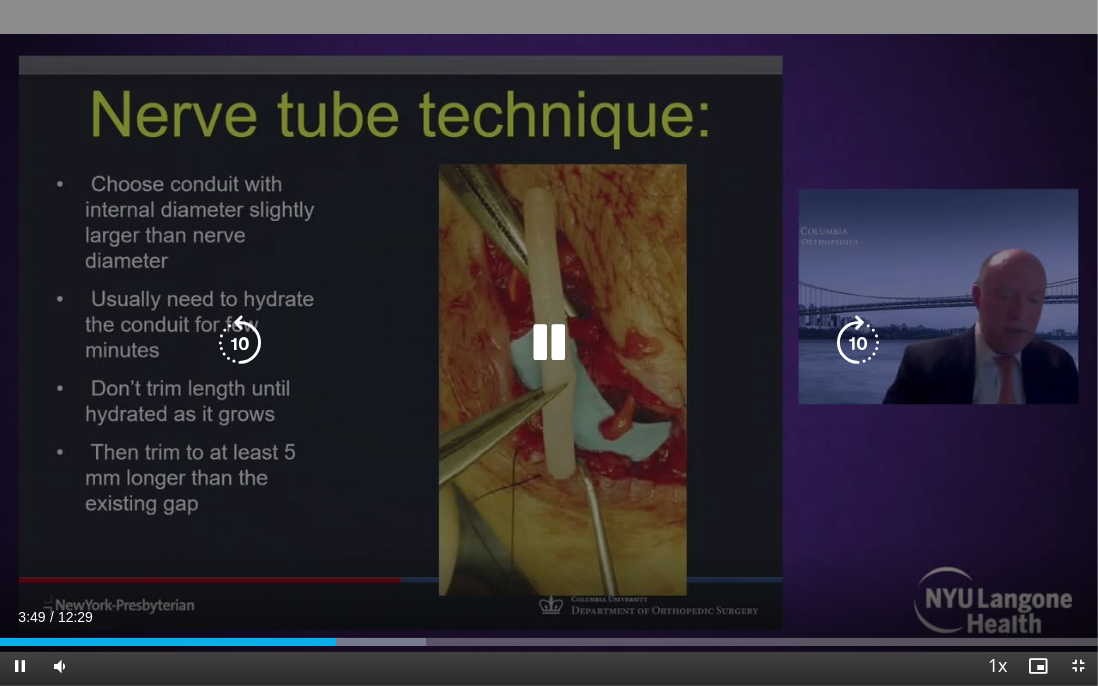 click on "10 seconds
Tap to unmute" at bounding box center [549, 343] 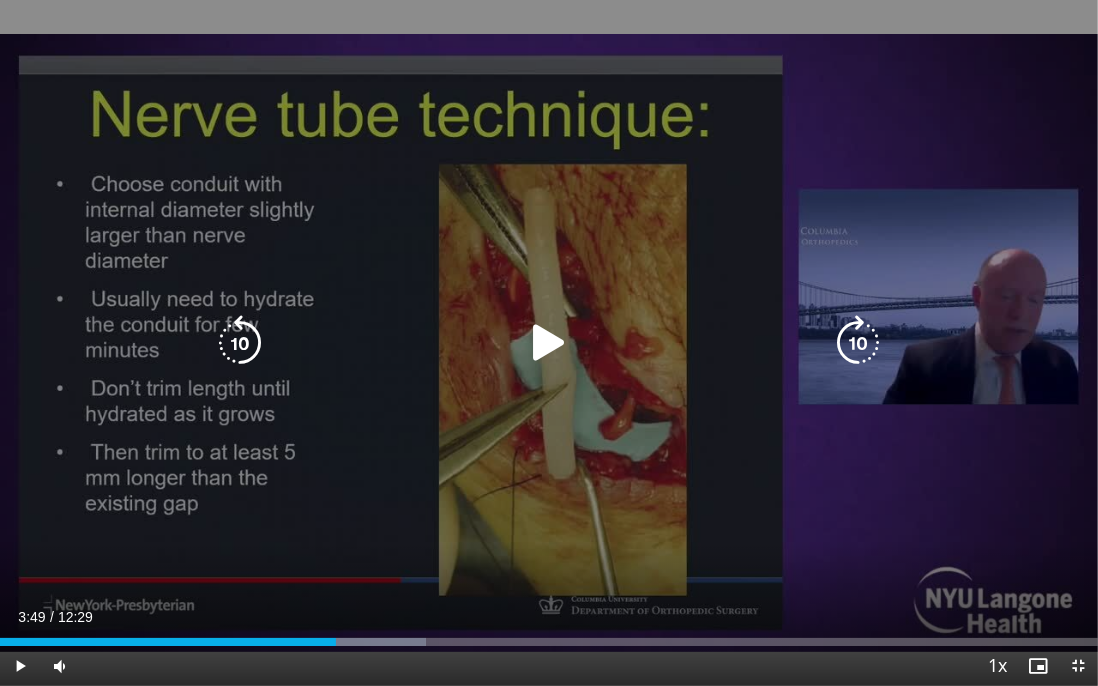 drag, startPoint x: 21, startPoint y: 63, endPoint x: 638, endPoint y: 443, distance: 724.63025 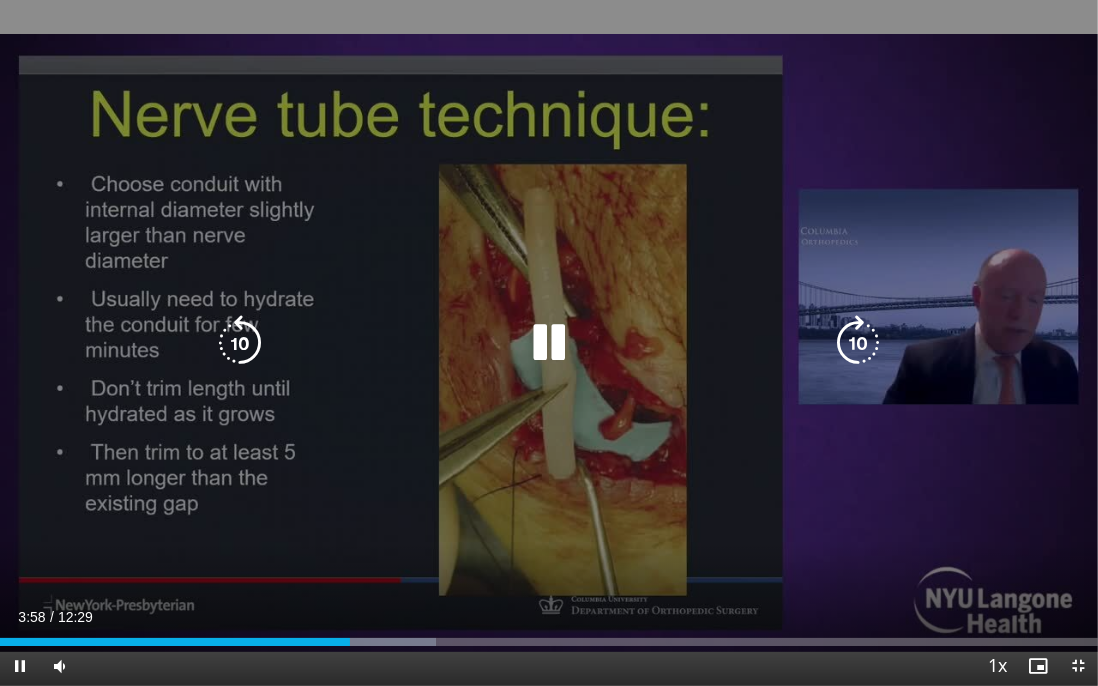 click on "10 seconds
Tap to unmute" at bounding box center (549, 343) 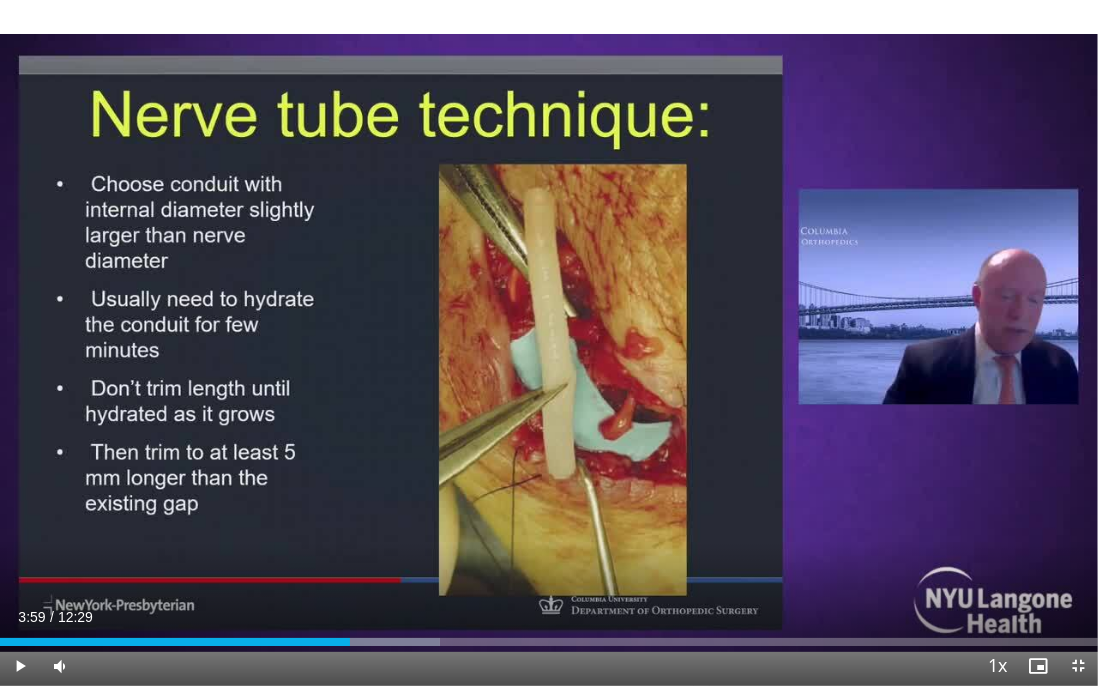 click on "10 seconds
Tap to unmute" at bounding box center (549, 343) 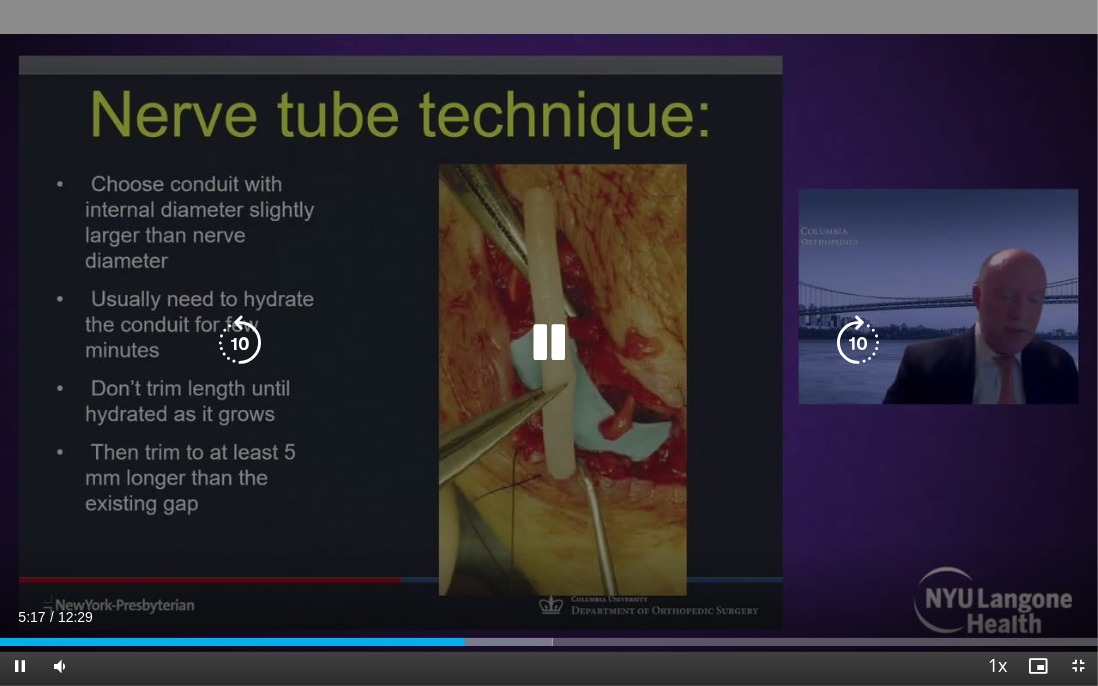 click on "10 seconds
Tap to unmute" at bounding box center (549, 343) 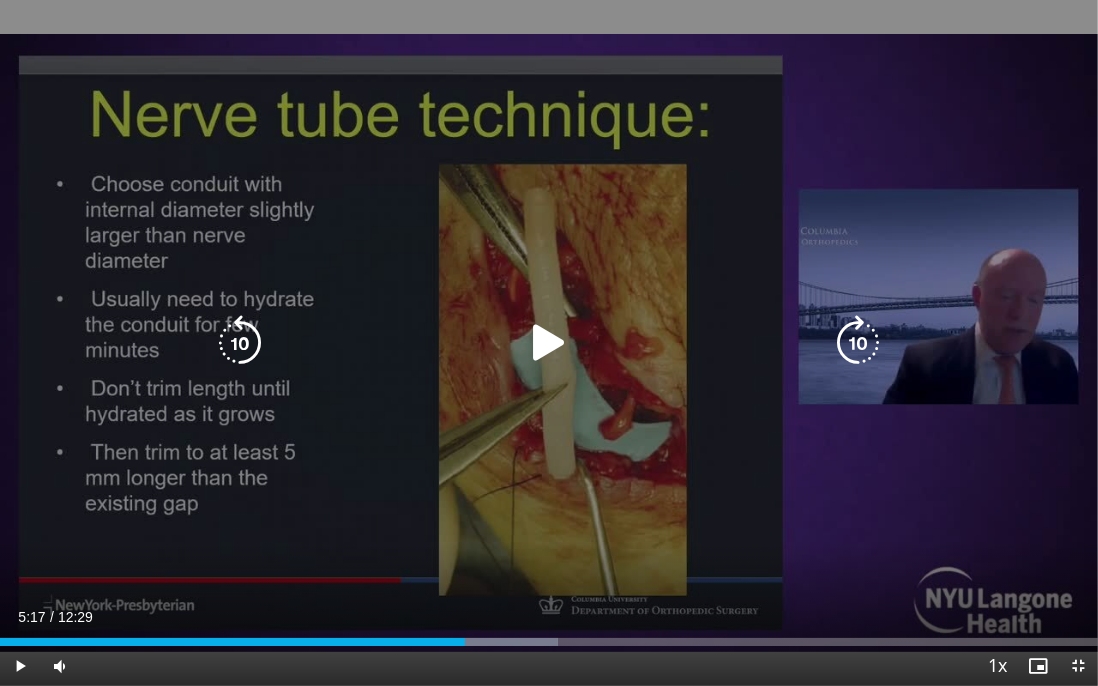 click on "10 seconds
Tap to unmute" at bounding box center (549, 343) 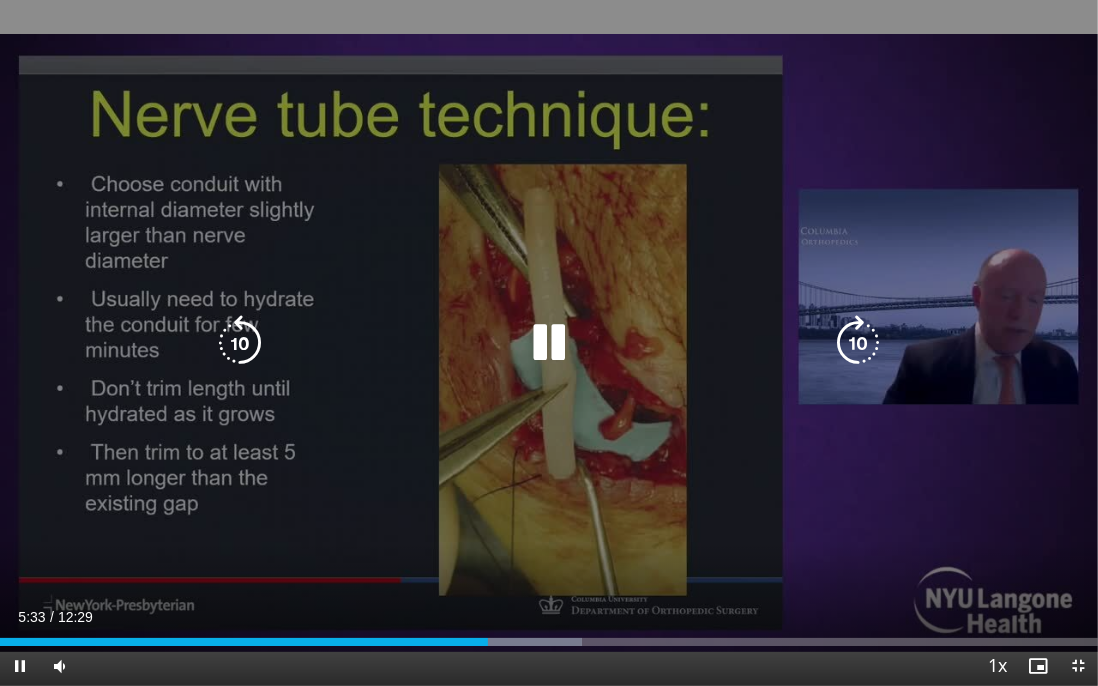 click at bounding box center (549, 343) 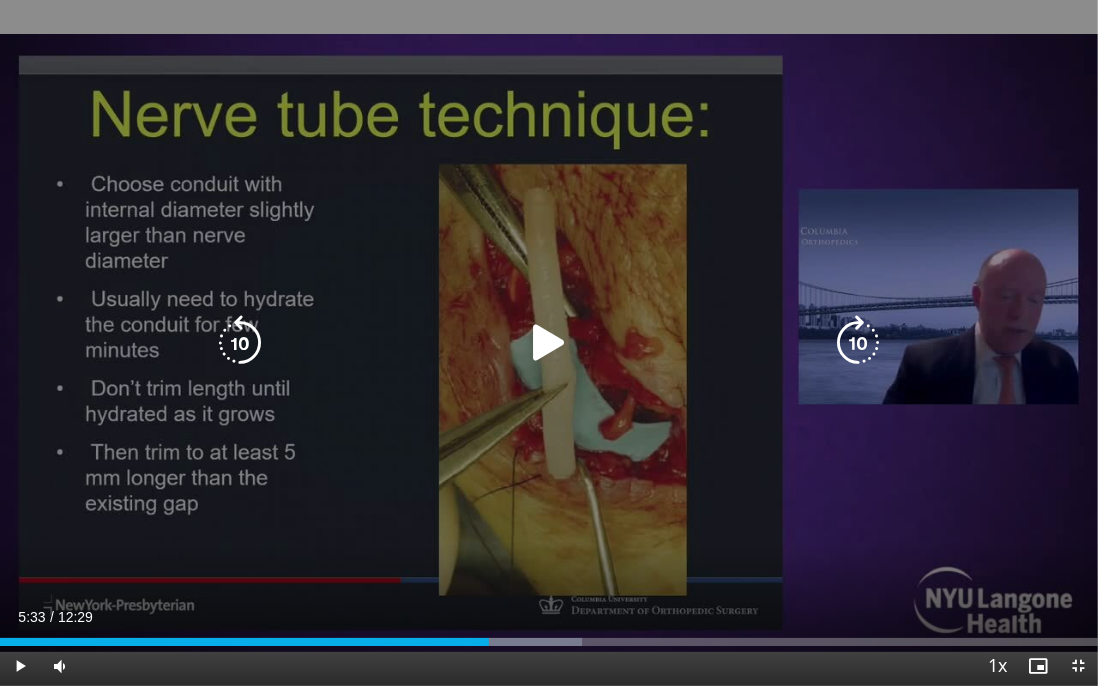 click at bounding box center [549, 343] 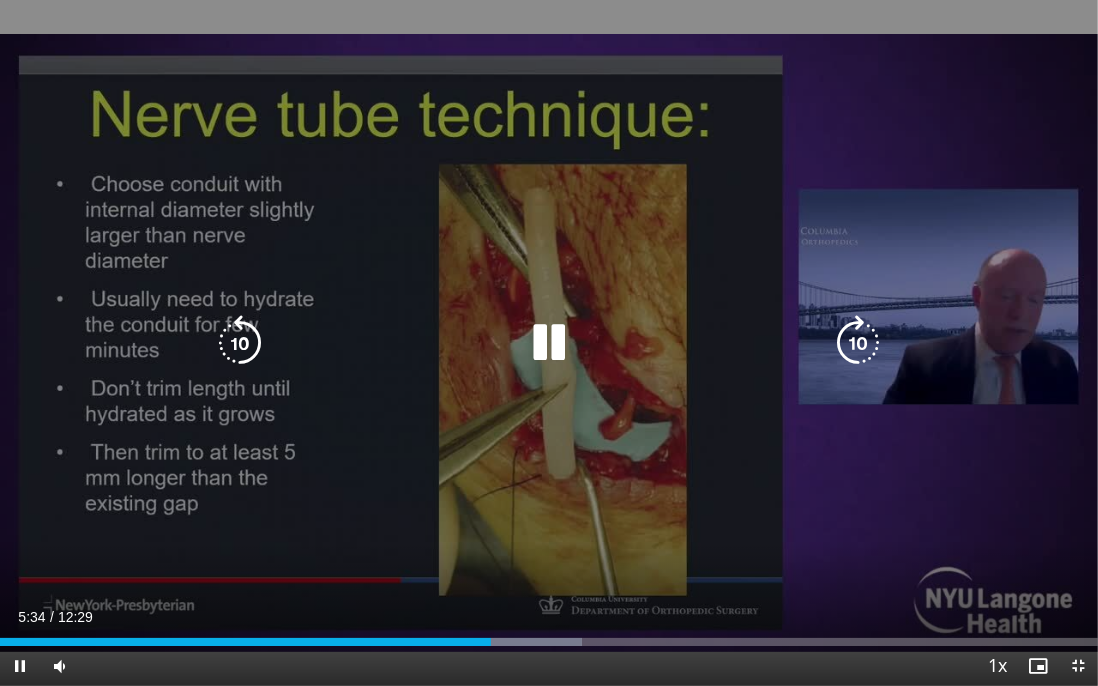 click at bounding box center [549, 343] 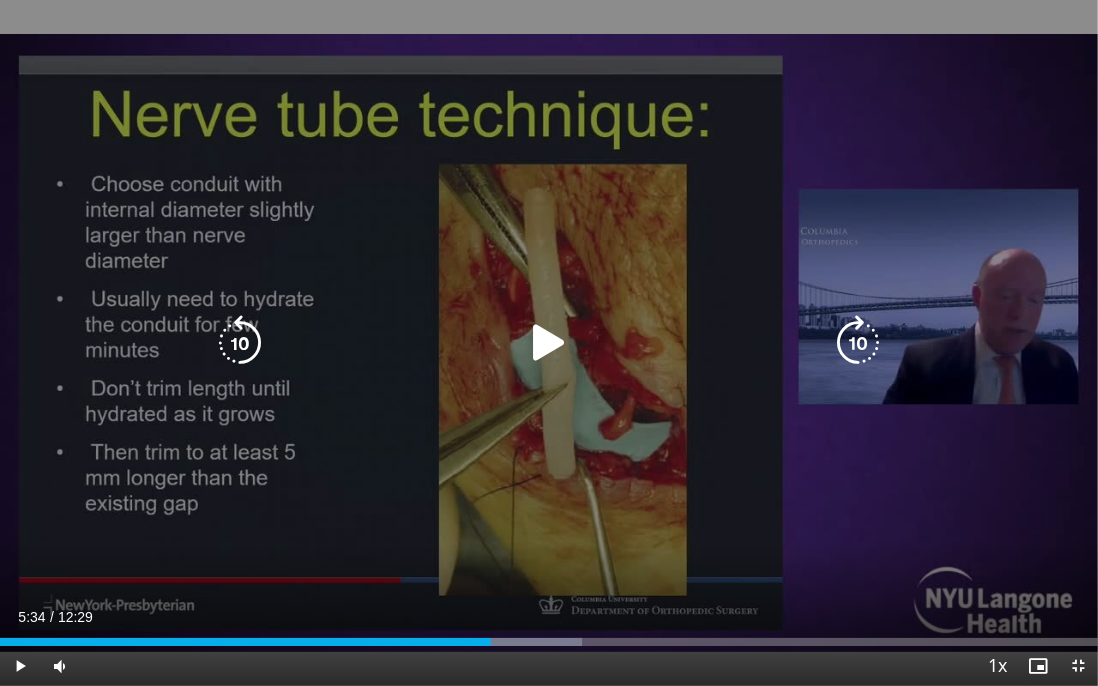 click at bounding box center [549, 343] 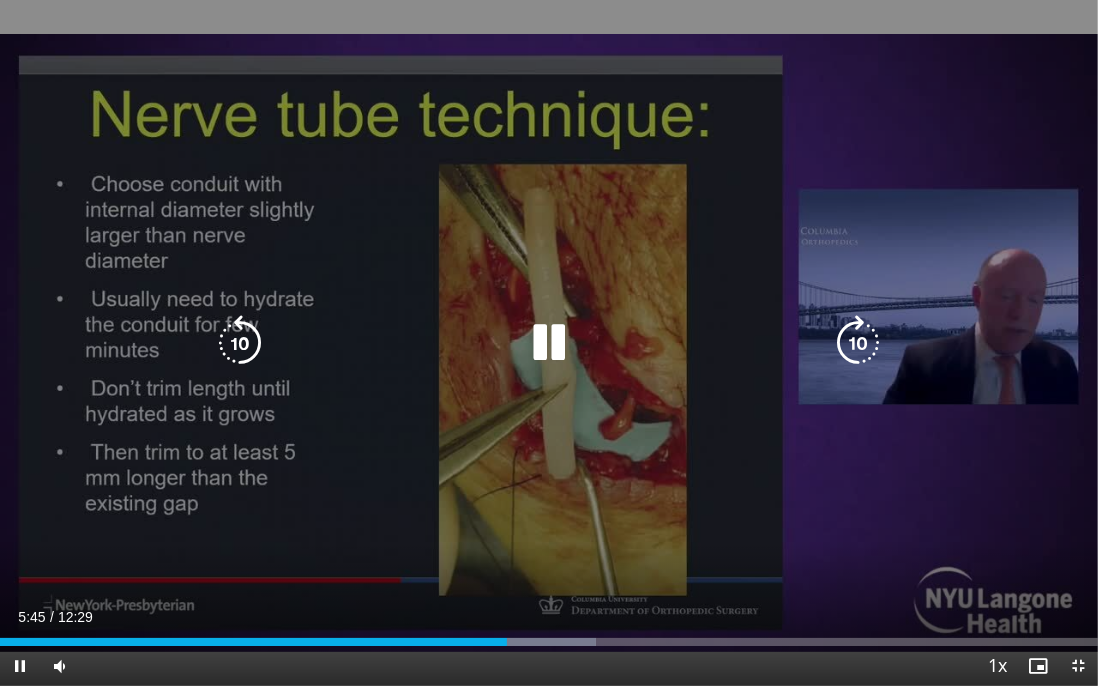 click on "10 seconds
Tap to unmute" at bounding box center (549, 343) 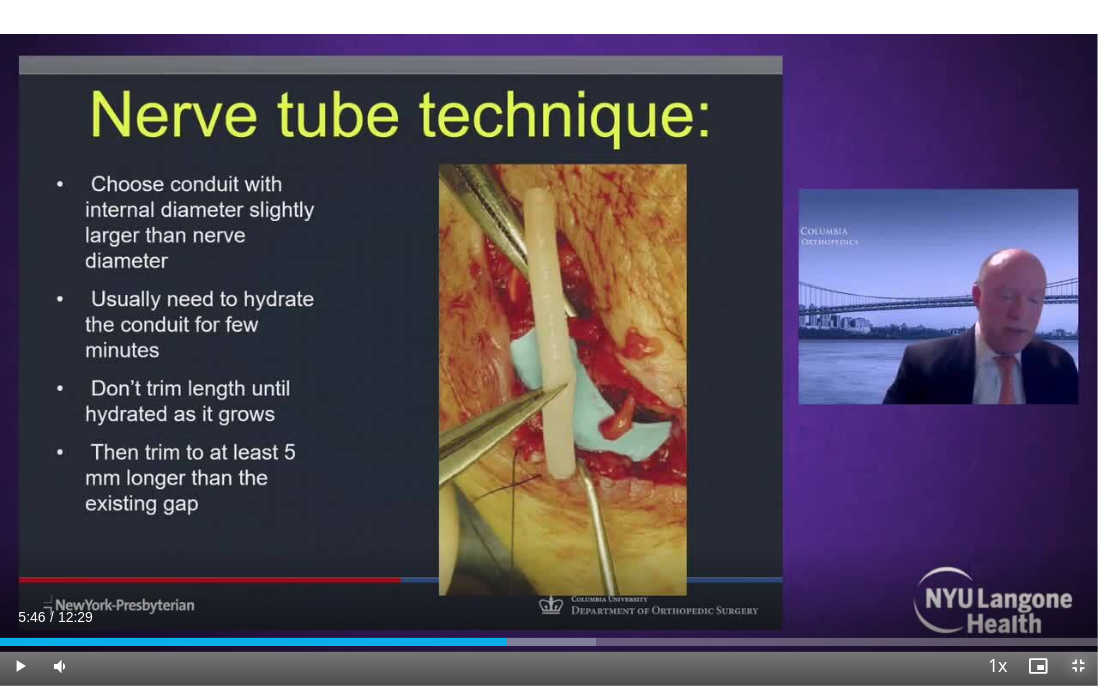 click at bounding box center [1078, 666] 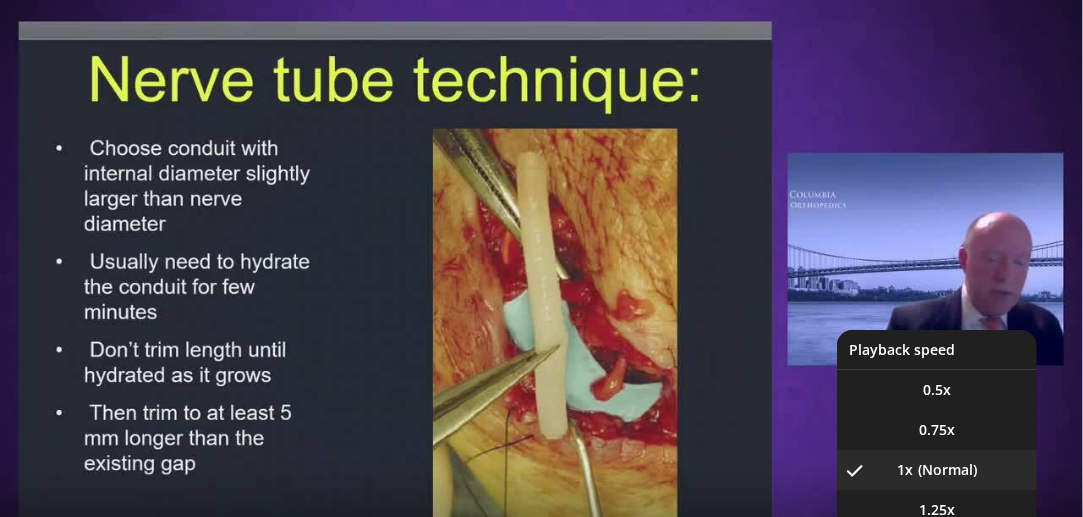 scroll, scrollTop: 0, scrollLeft: 0, axis: both 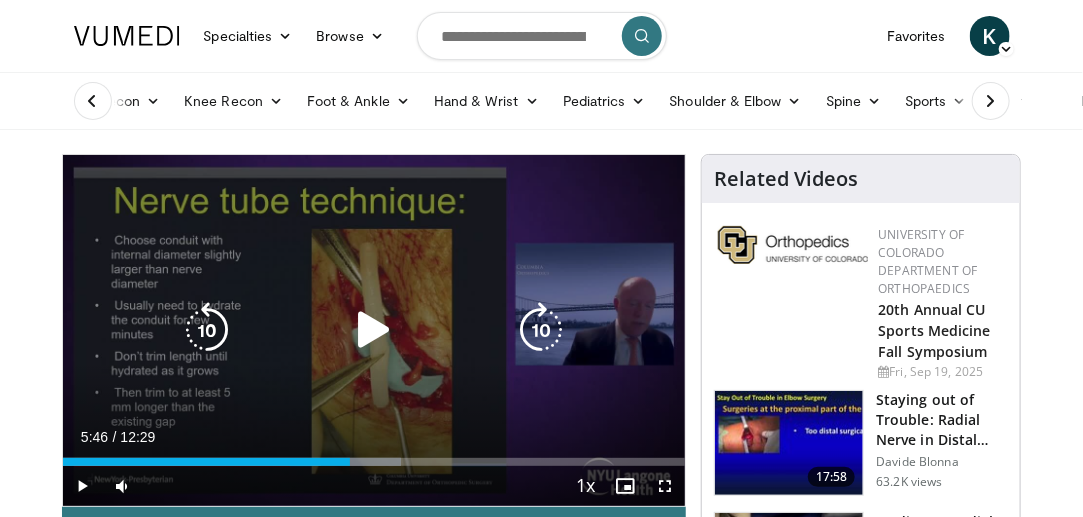 click on "10 seconds
Tap to unmute" at bounding box center (374, 330) 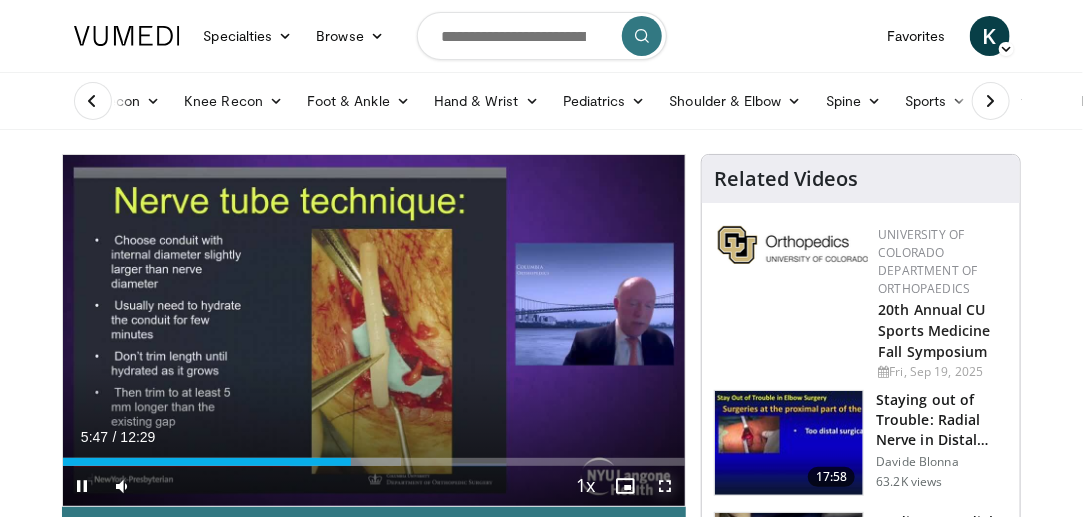 click at bounding box center (665, 486) 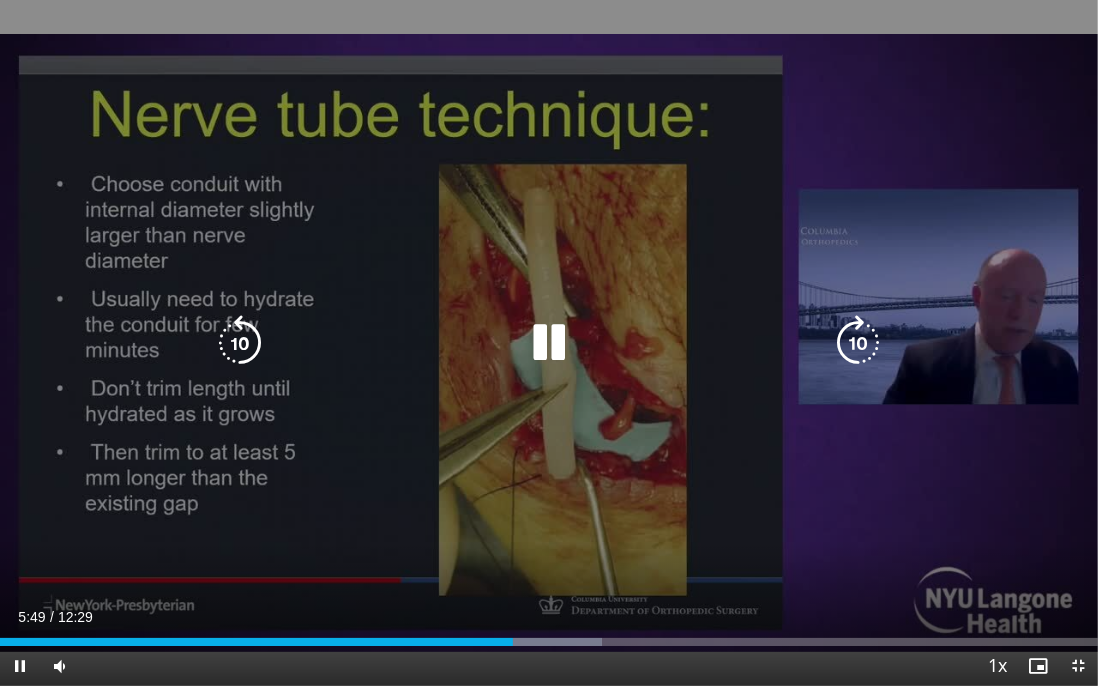 click at bounding box center (549, 343) 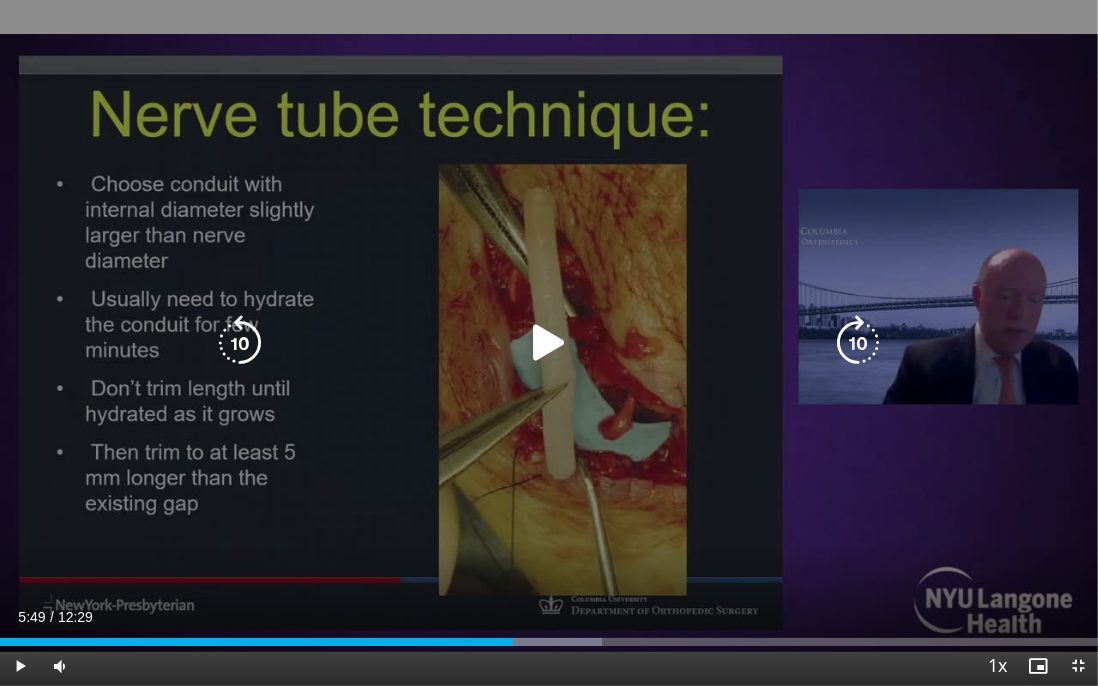 click on "10 seconds
Tap to unmute" at bounding box center (549, 343) 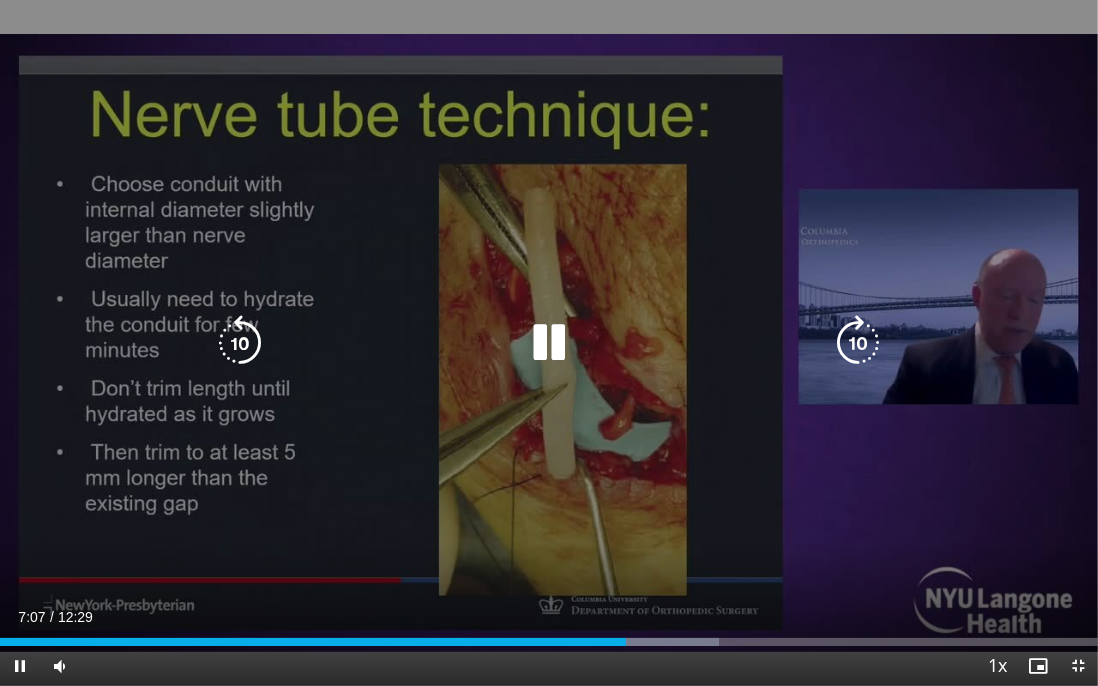 click at bounding box center (549, 343) 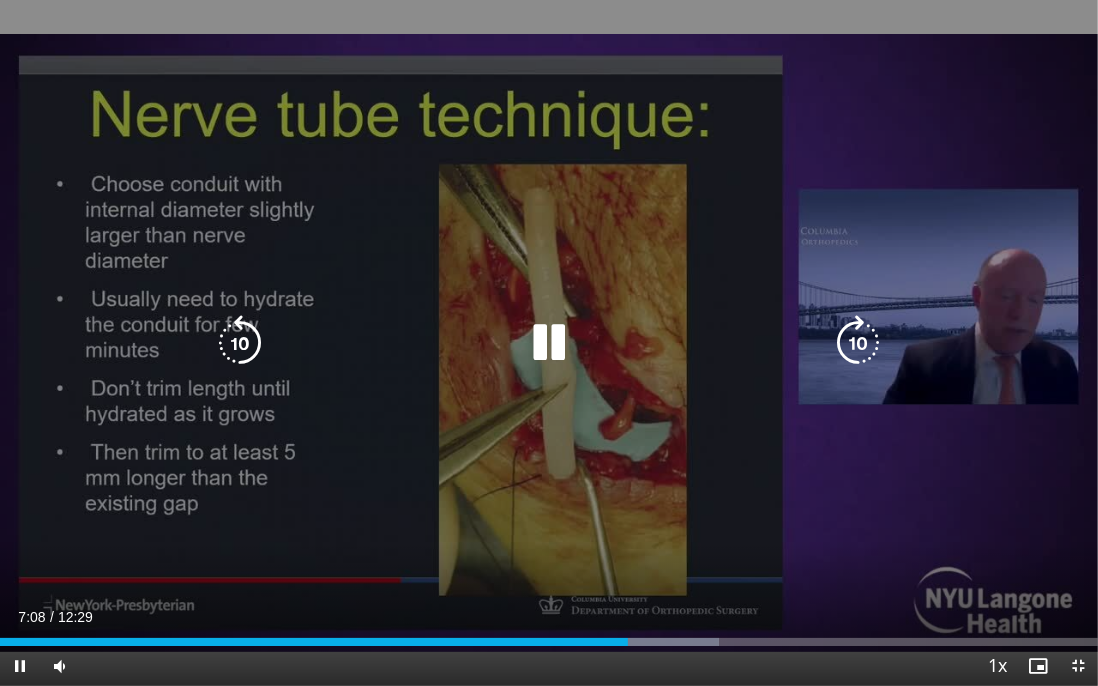 click at bounding box center (549, 343) 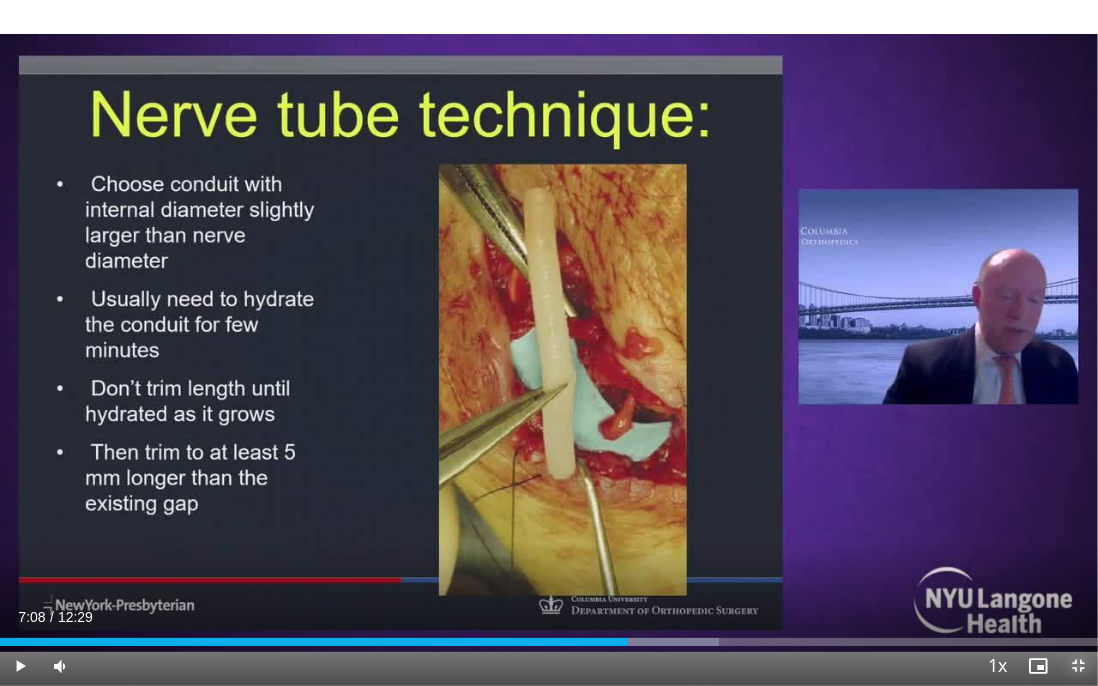 click at bounding box center (1078, 666) 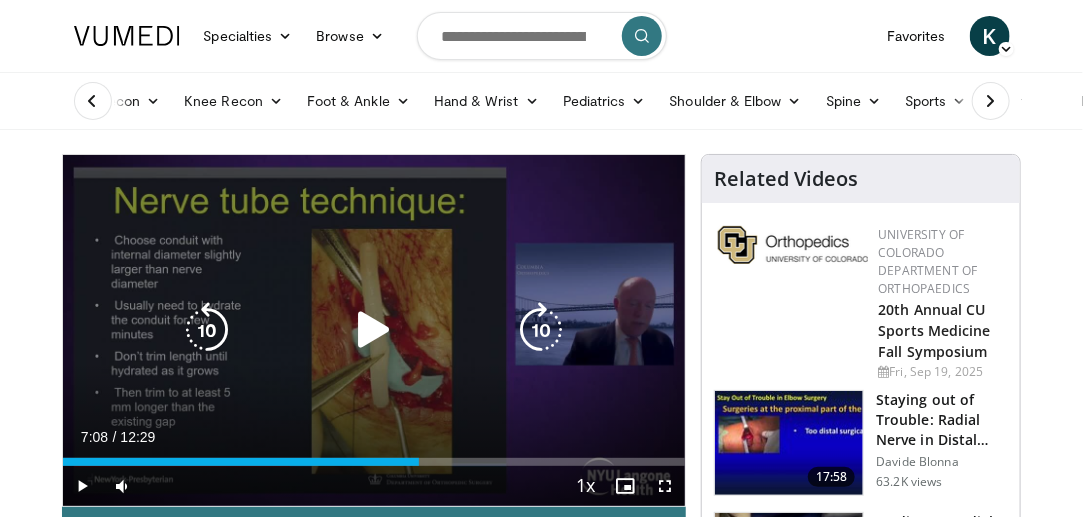 click at bounding box center [374, 330] 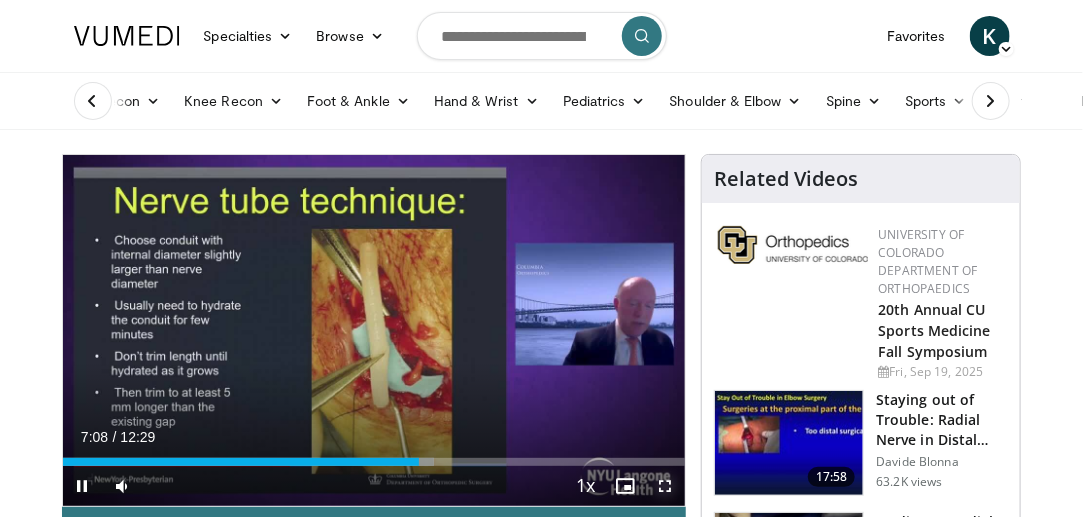 click at bounding box center (665, 486) 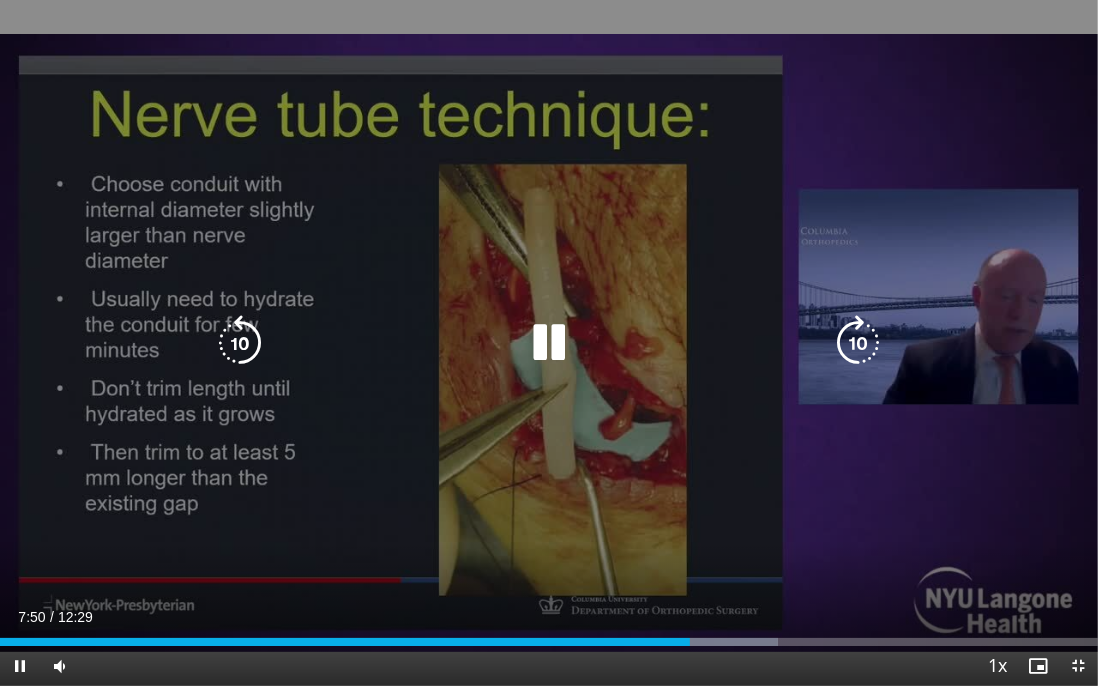 click on "10 seconds
Tap to unmute" at bounding box center (549, 343) 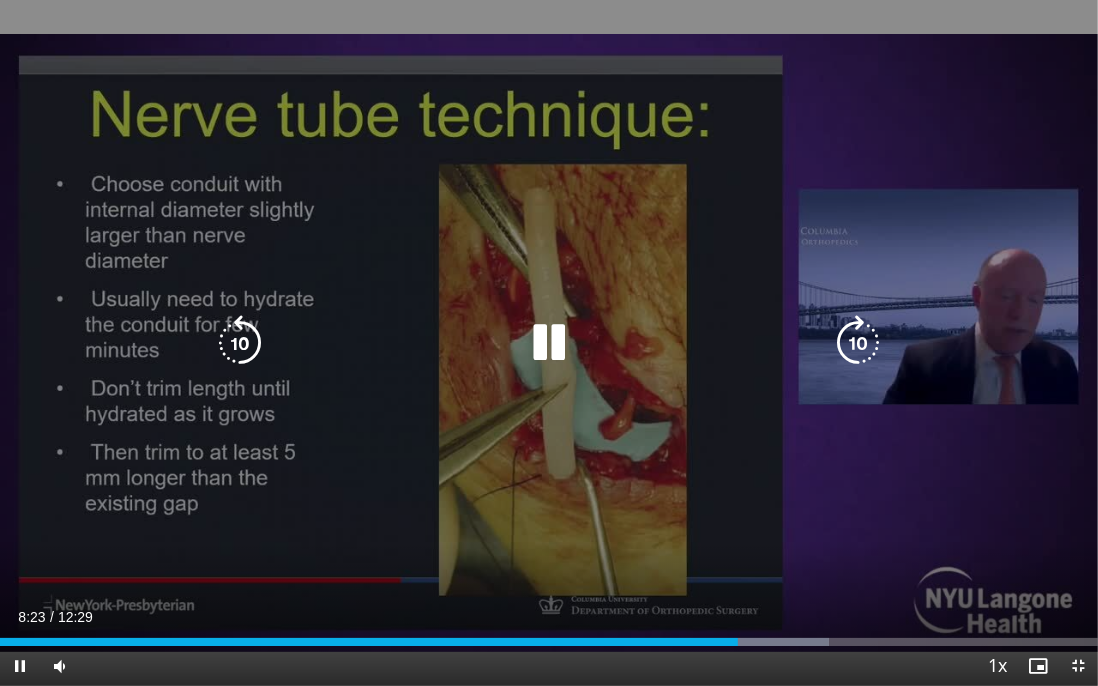 click on "10 seconds
Tap to unmute" at bounding box center [549, 343] 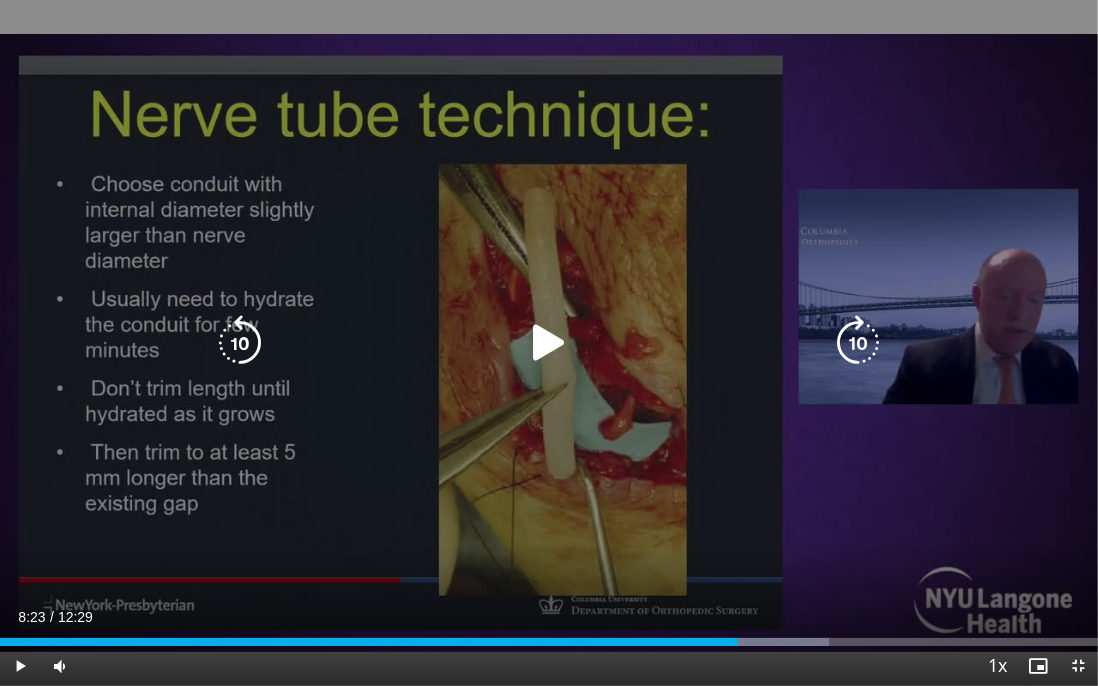 click at bounding box center (549, 343) 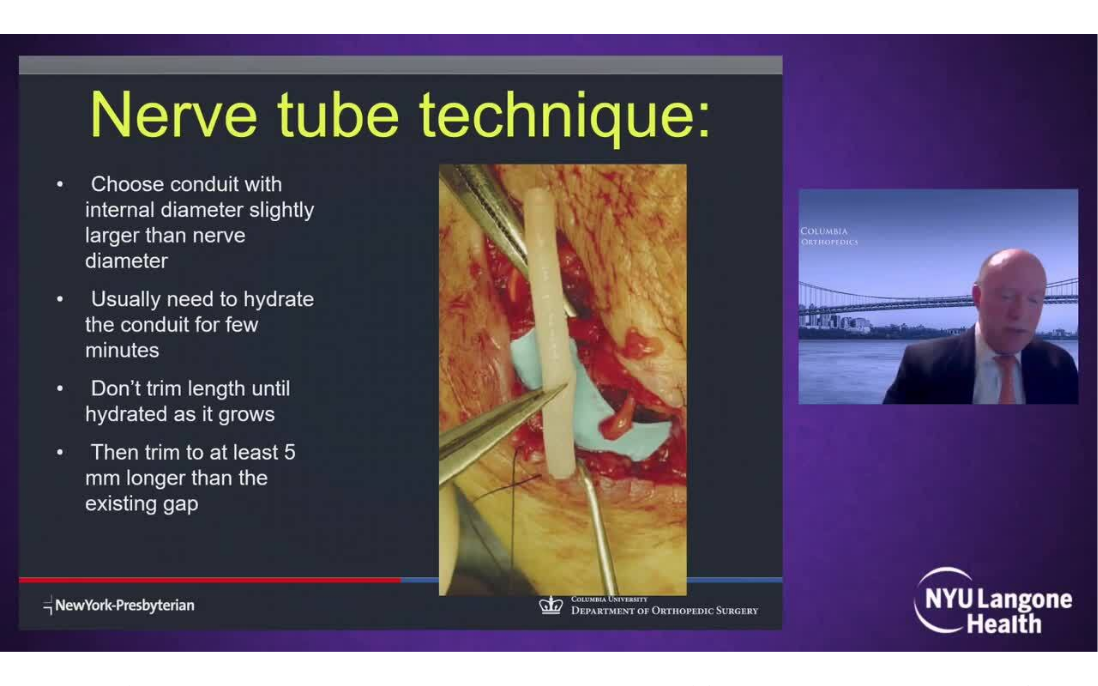 type 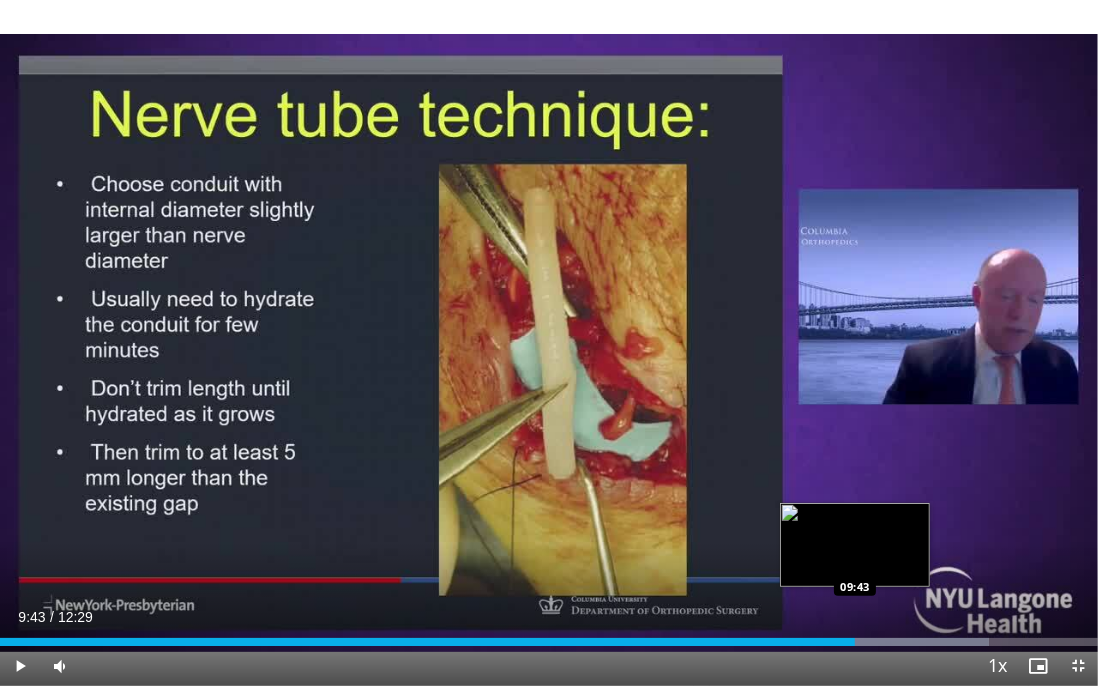 click on "Loaded :  90.05% 09:43 09:43" at bounding box center (549, 642) 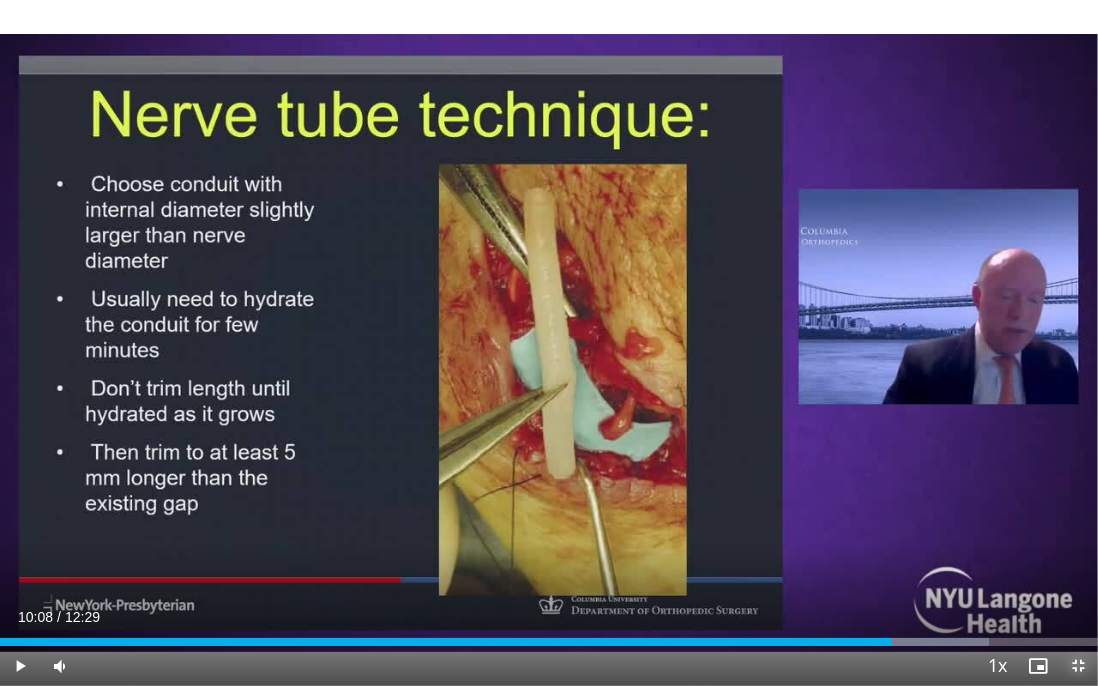 click at bounding box center (1078, 666) 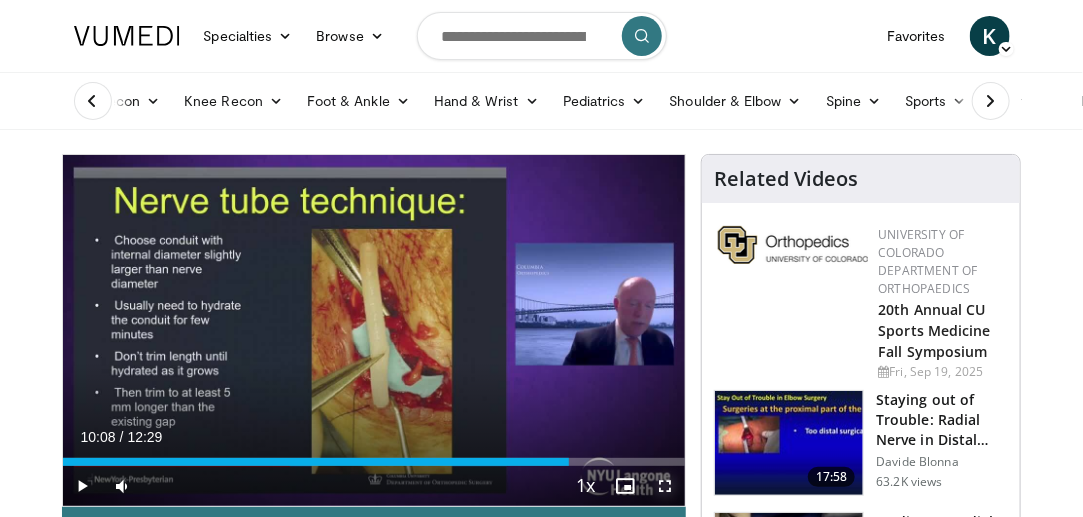 click at bounding box center [665, 486] 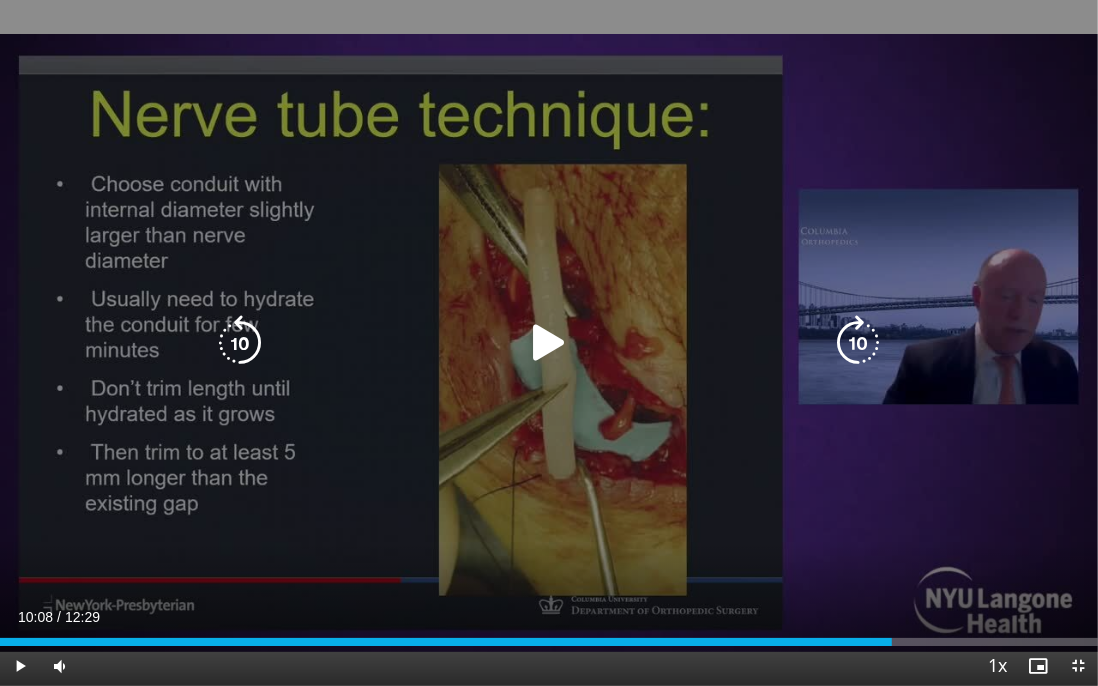 click at bounding box center (549, 343) 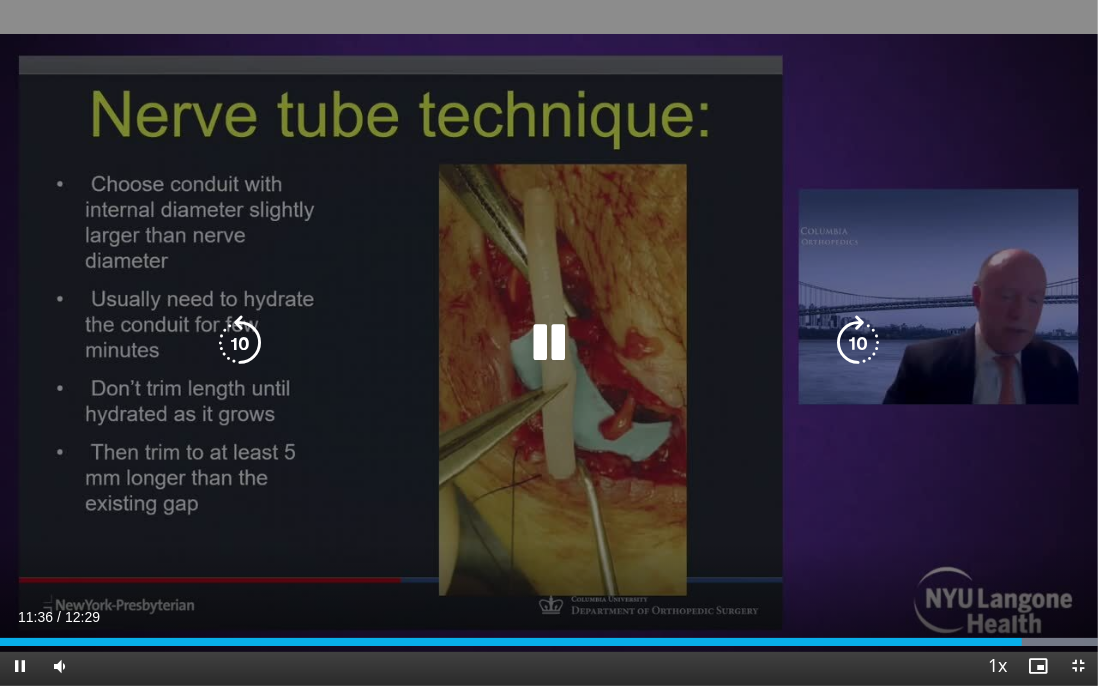 click on "10 seconds
Tap to unmute" at bounding box center (549, 343) 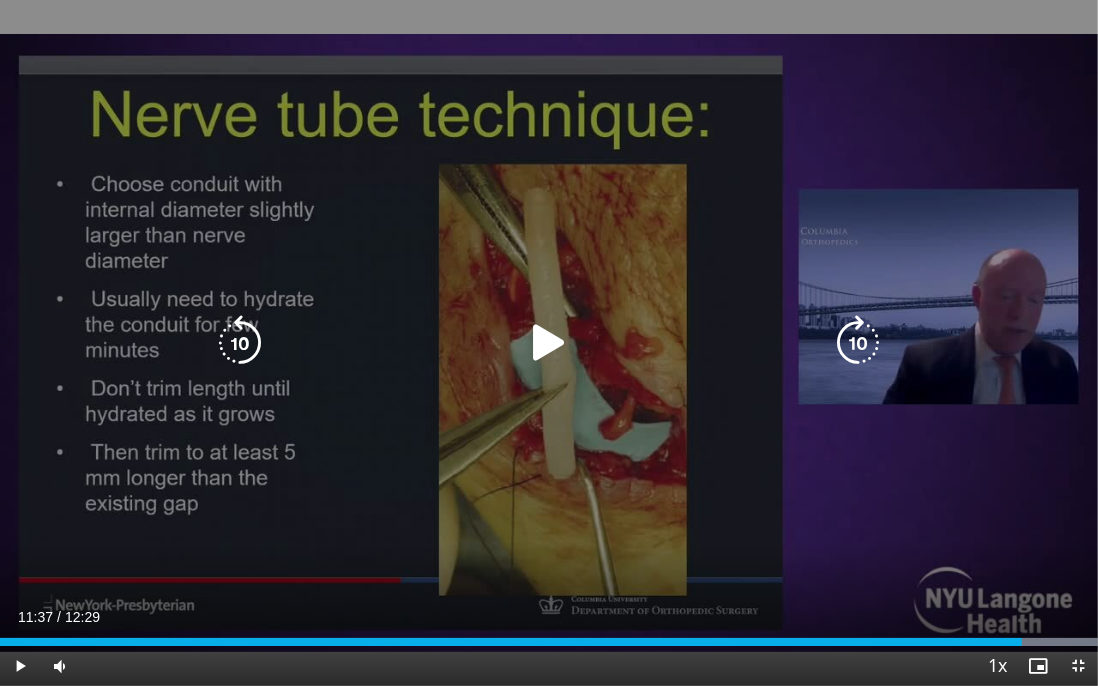 click at bounding box center [240, 343] 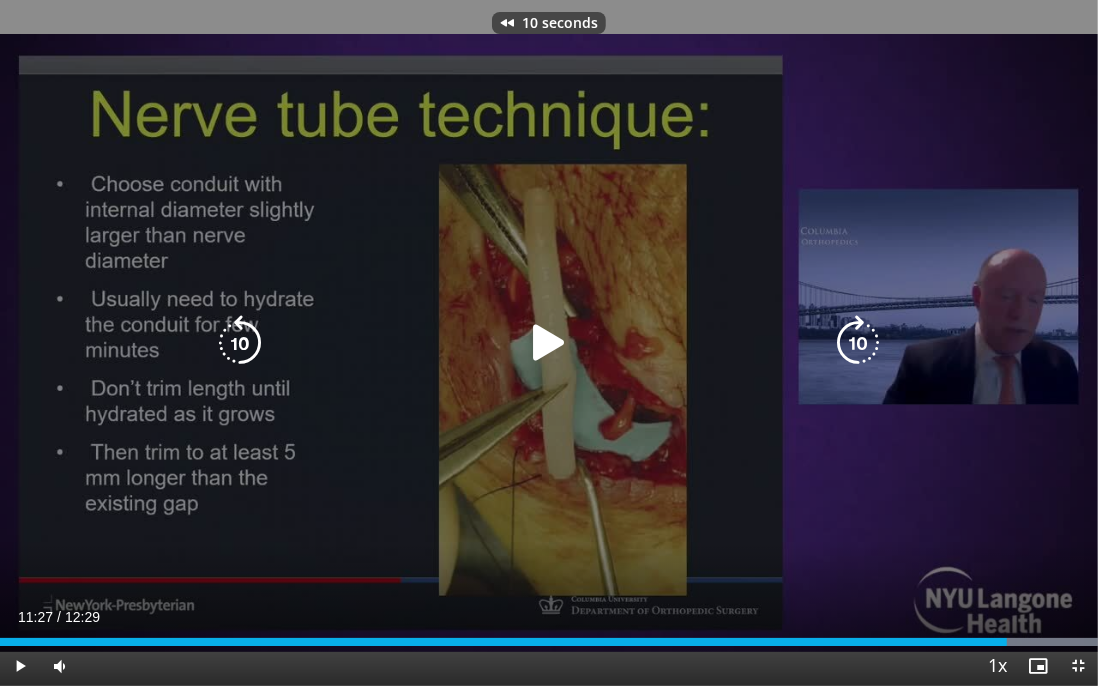 click at bounding box center [549, 343] 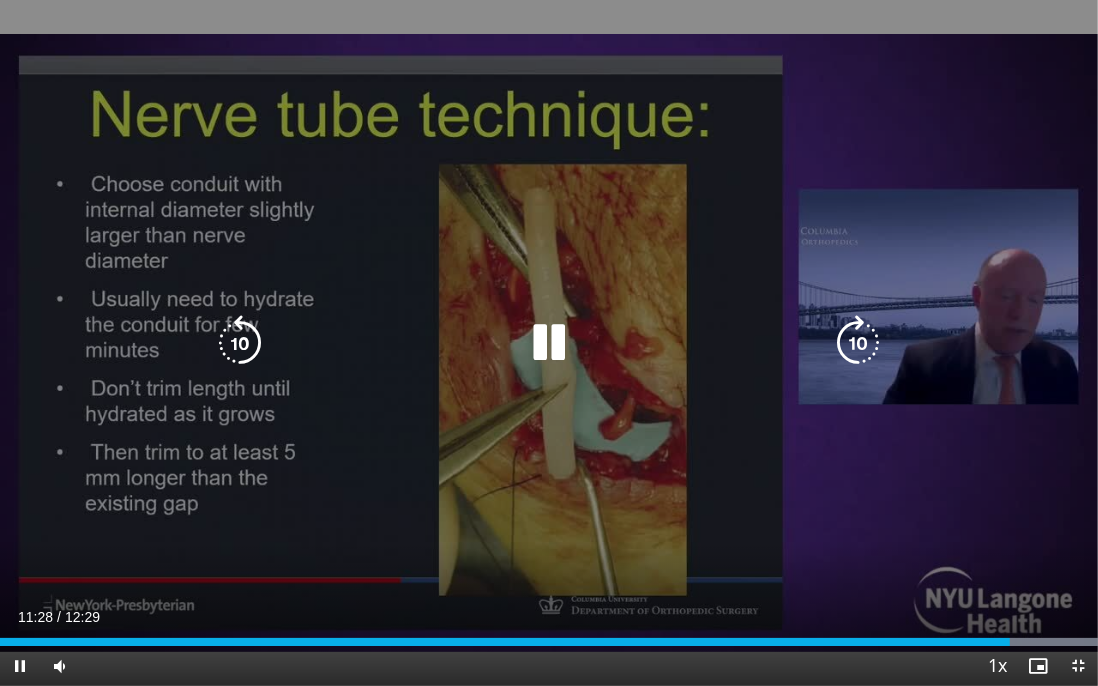click on "10 seconds
Tap to unmute" at bounding box center (549, 343) 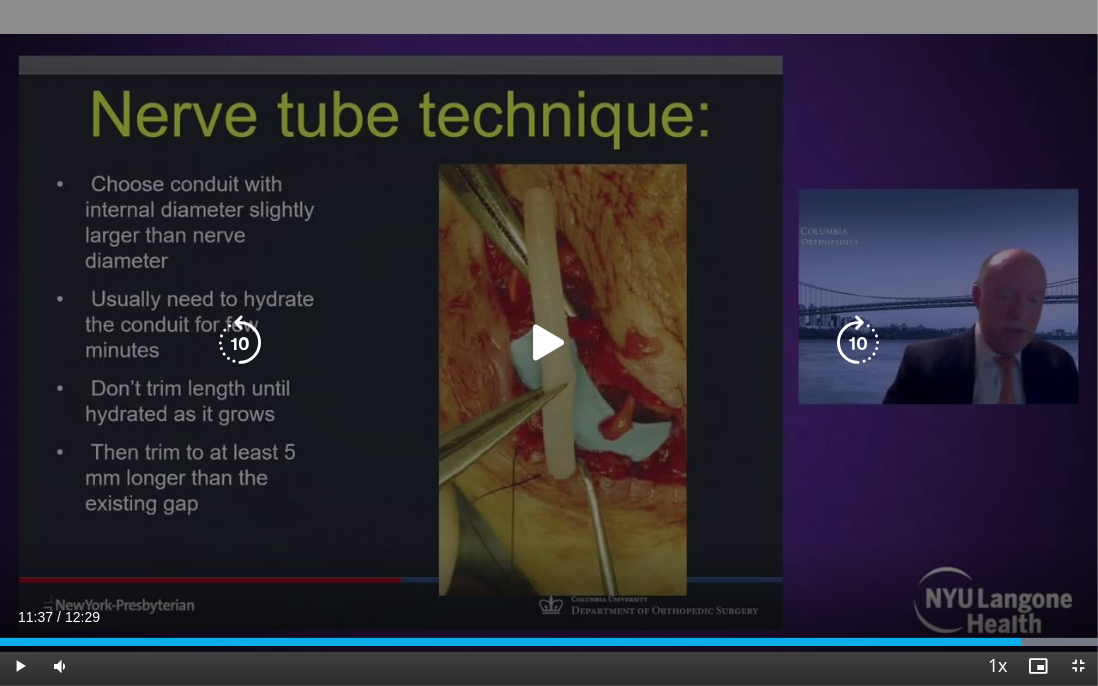 click at bounding box center (549, 343) 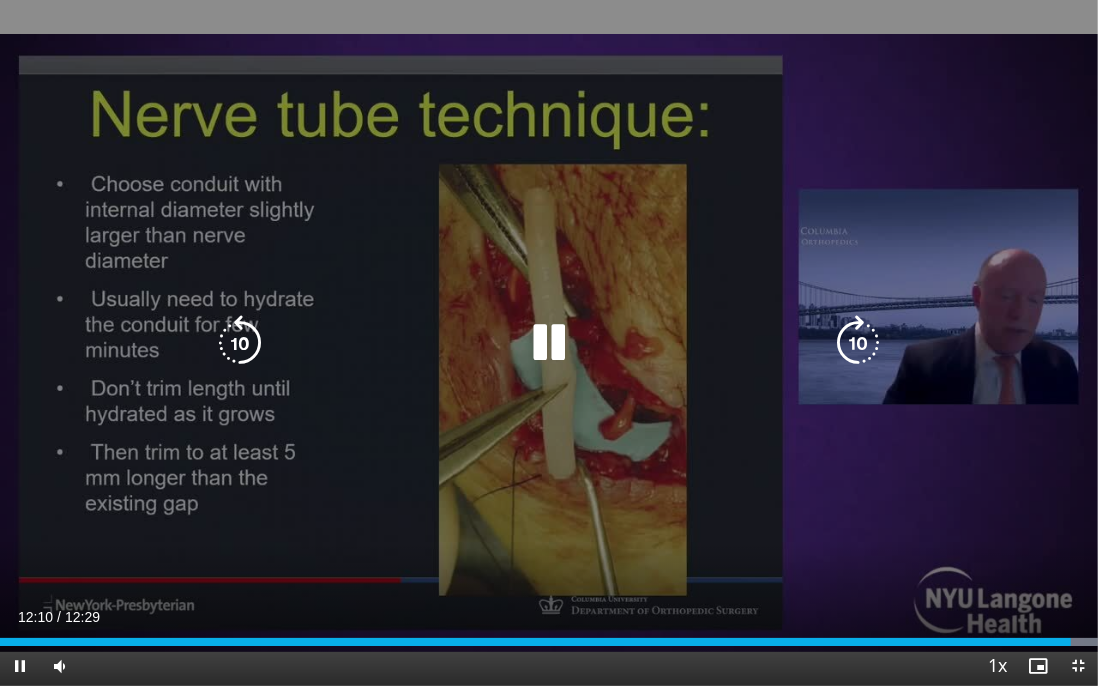 click at bounding box center [549, 343] 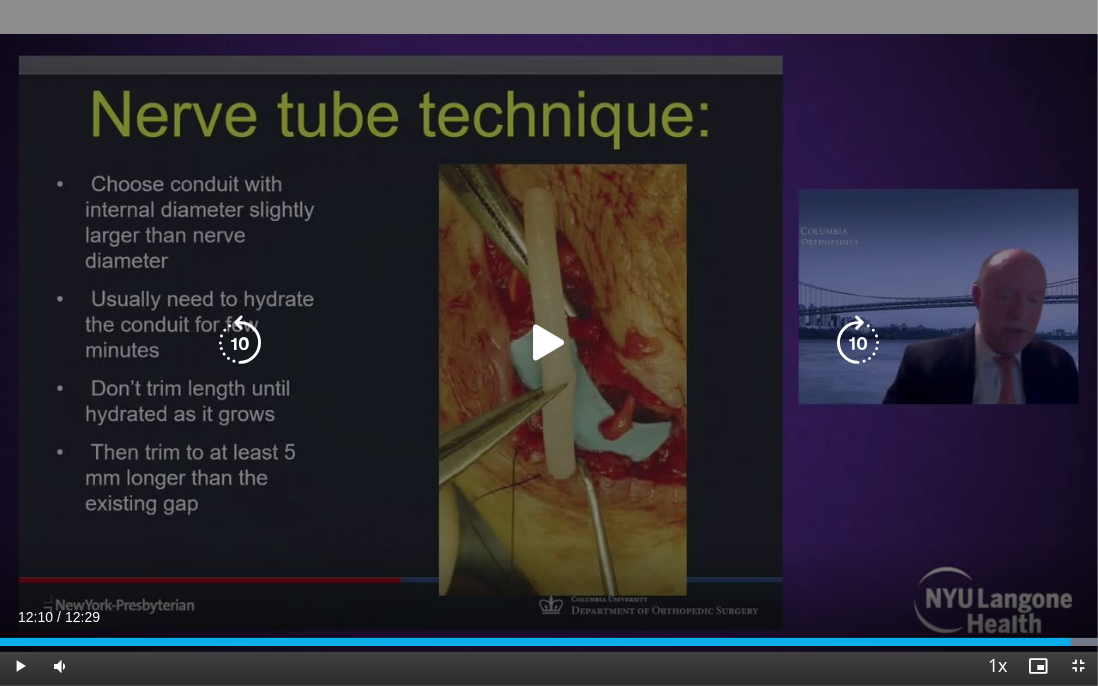 click at bounding box center [549, 343] 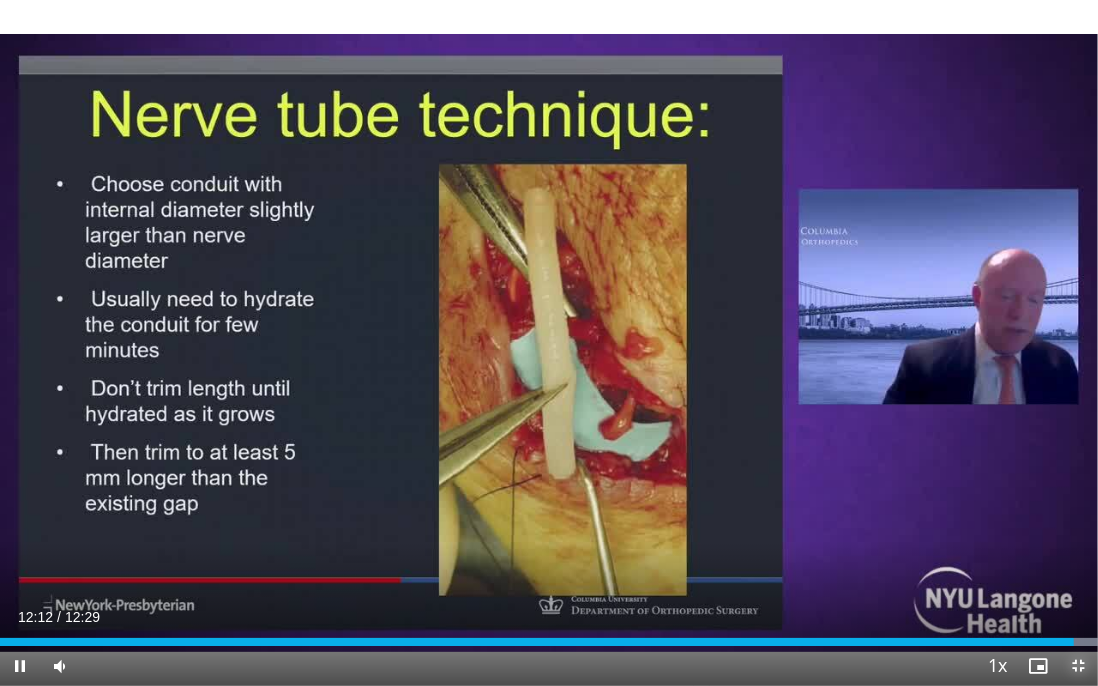 click at bounding box center [1078, 666] 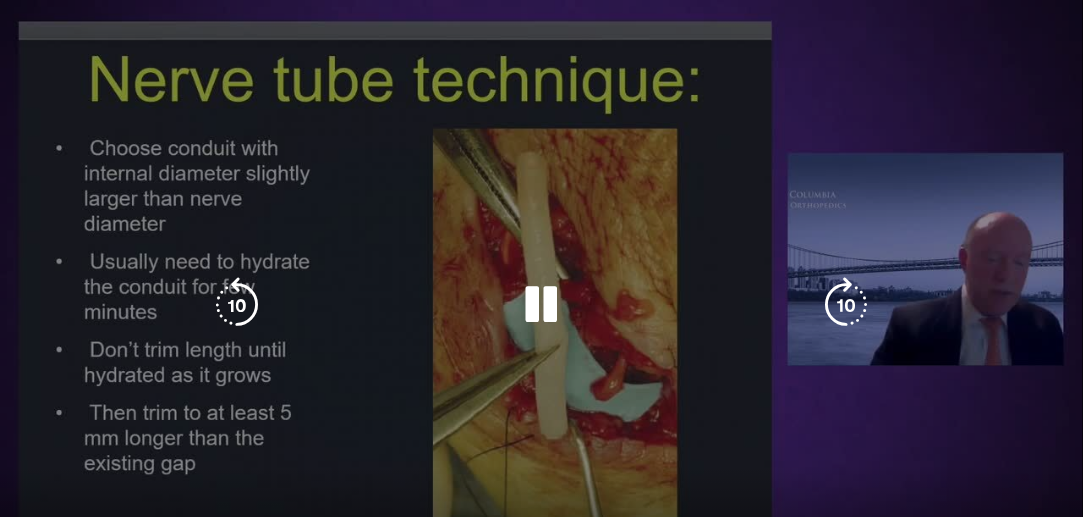 scroll, scrollTop: 84, scrollLeft: 0, axis: vertical 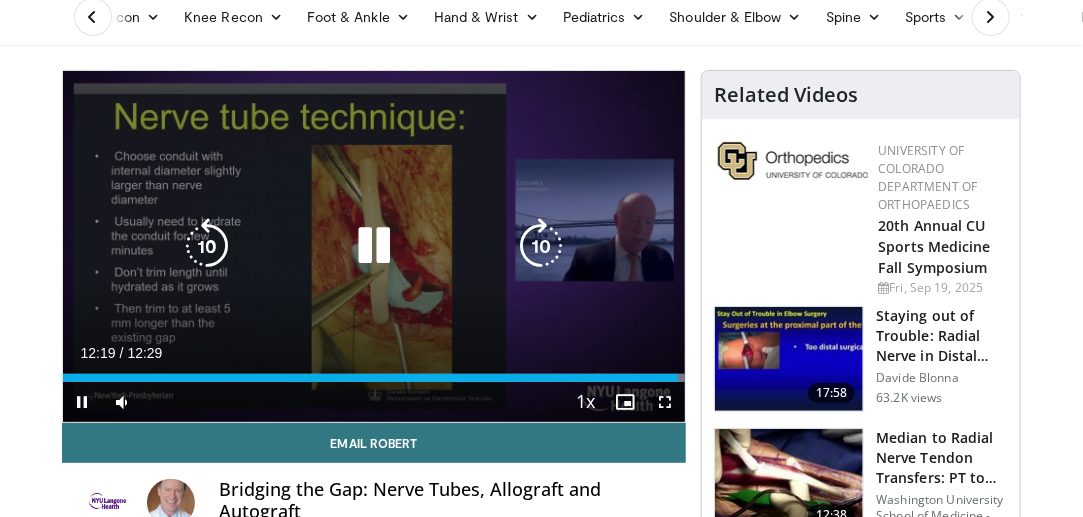 click at bounding box center (374, 246) 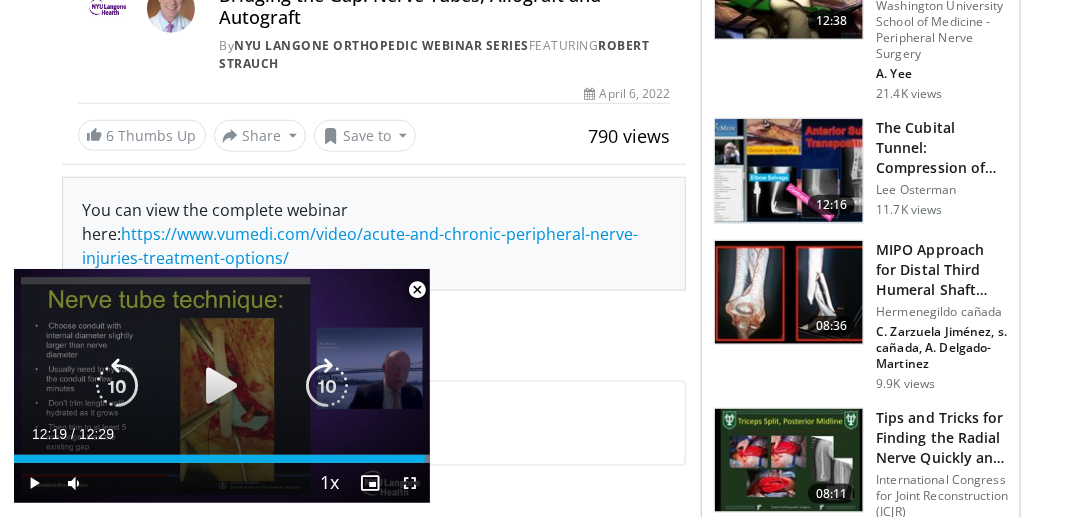 scroll, scrollTop: 578, scrollLeft: 0, axis: vertical 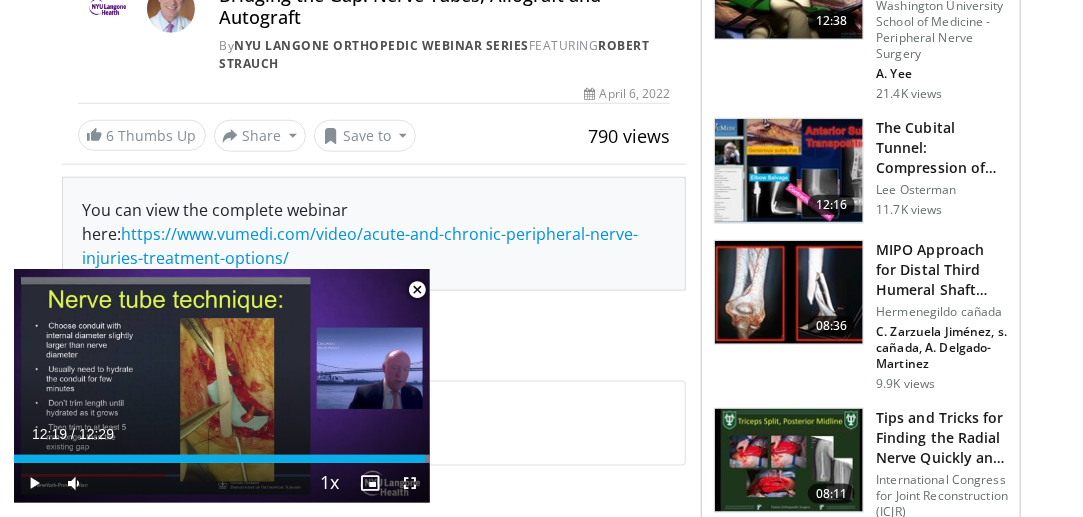 click on "Close" at bounding box center (417, 290) 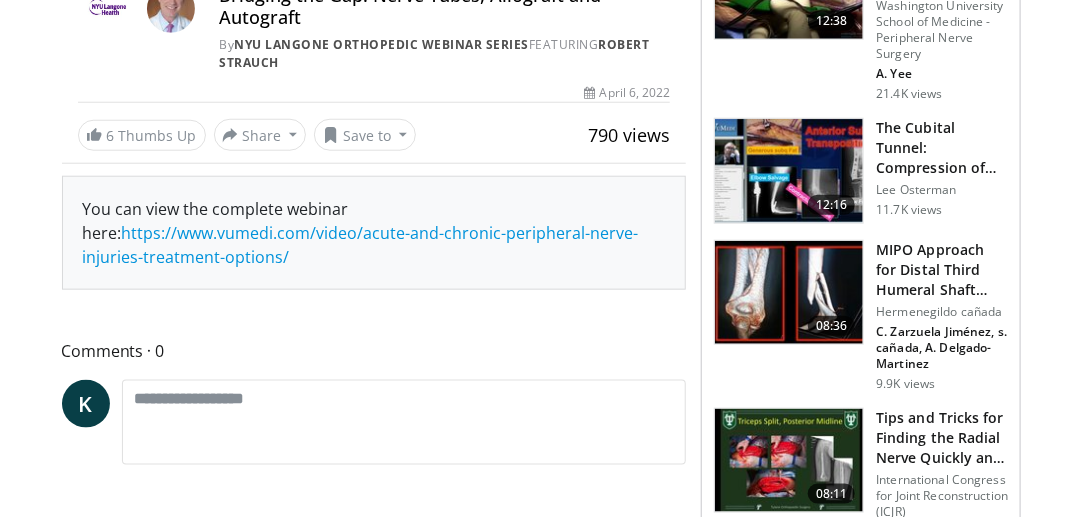 scroll, scrollTop: 227, scrollLeft: 0, axis: vertical 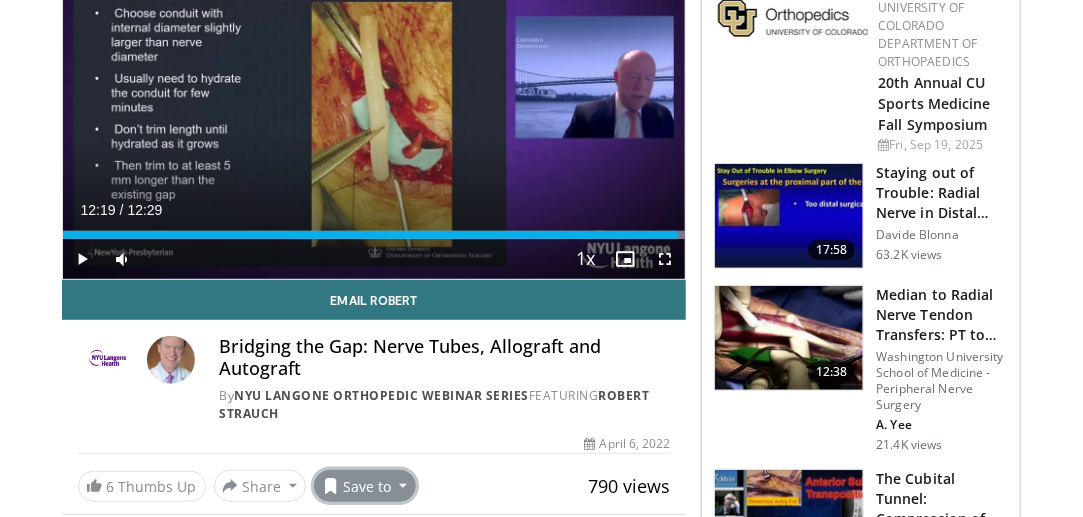 click on "Save to" at bounding box center [365, 486] 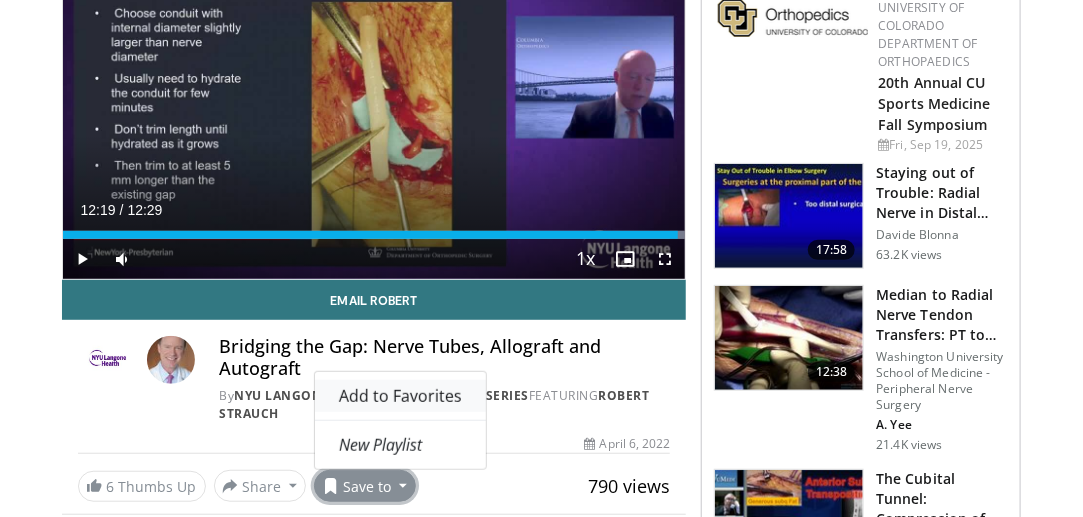 click on "Add to Favorites" at bounding box center (400, 396) 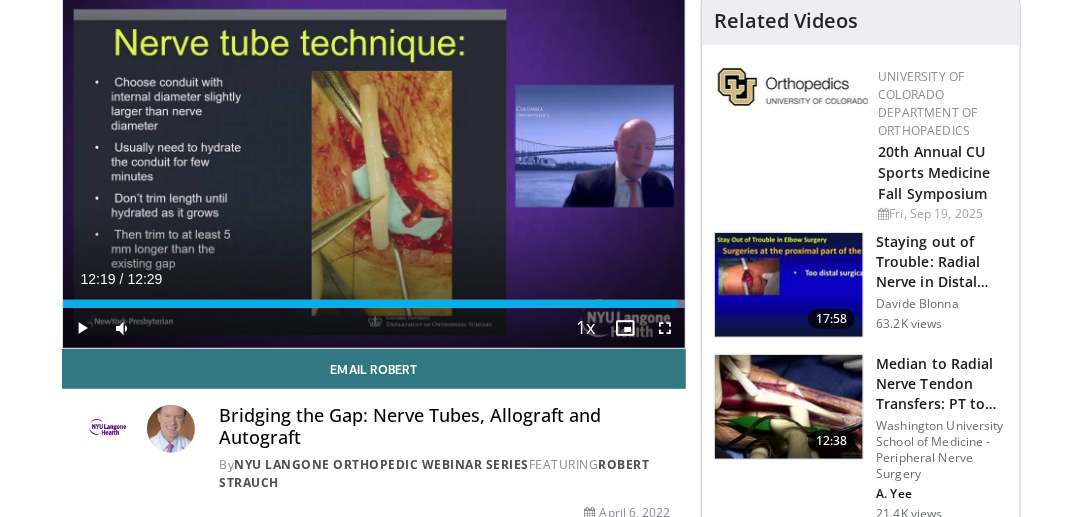 scroll, scrollTop: 212, scrollLeft: 0, axis: vertical 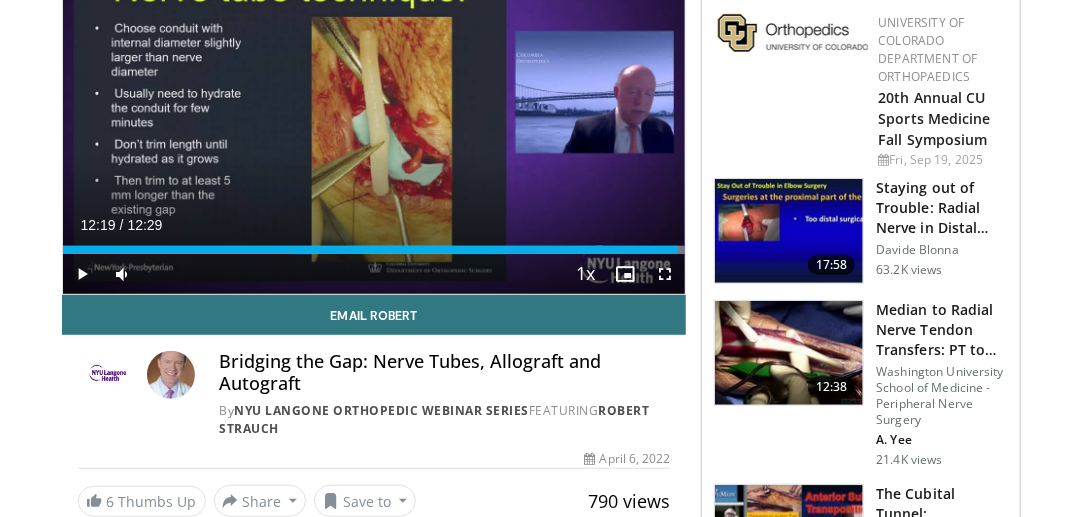 click at bounding box center (789, 353) 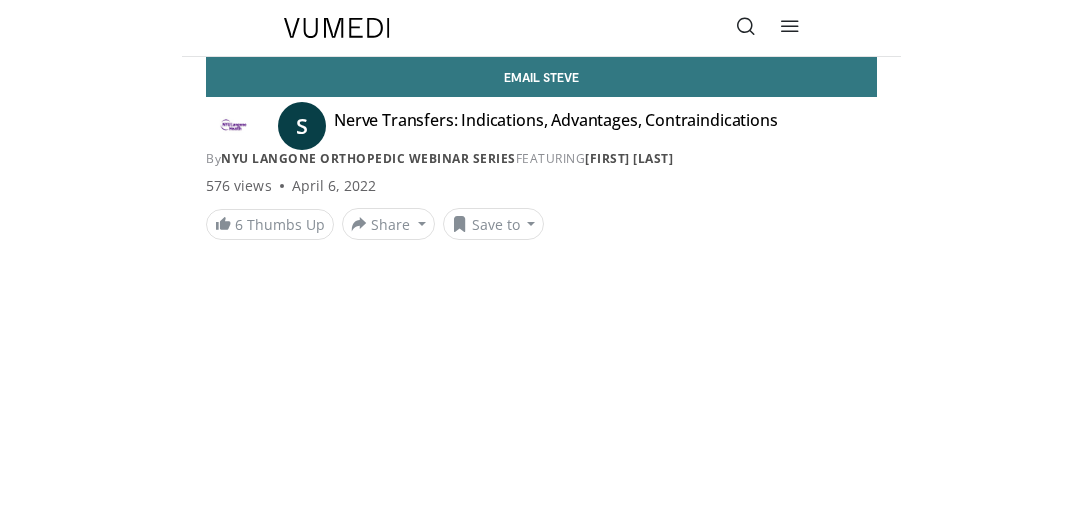 scroll, scrollTop: 0, scrollLeft: 0, axis: both 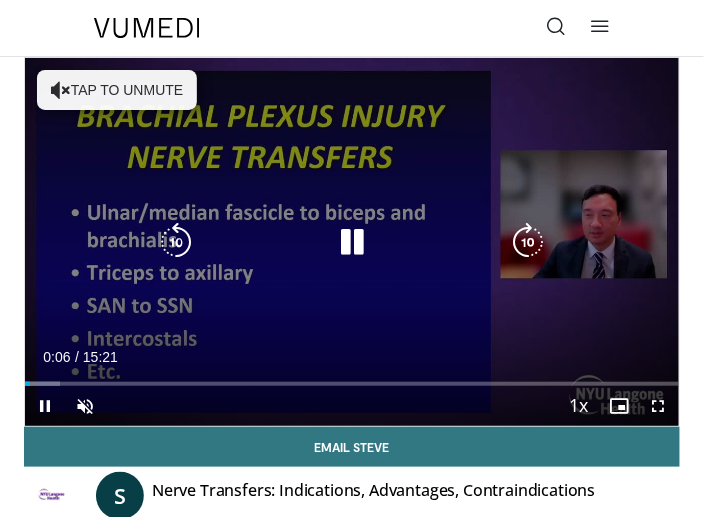 click at bounding box center (352, 242) 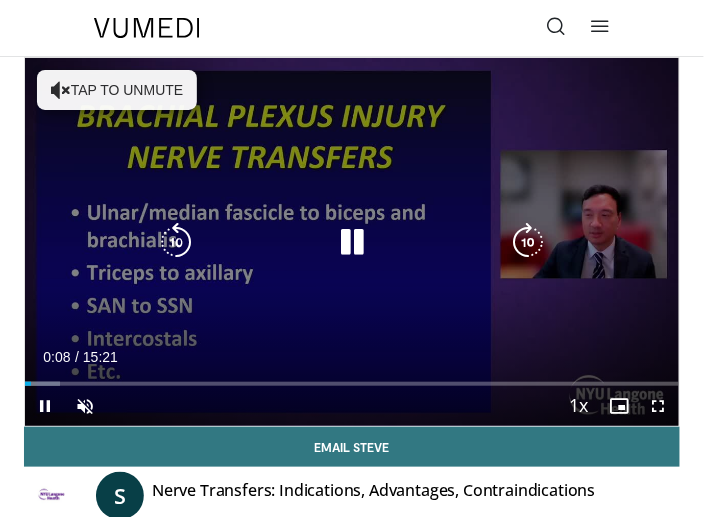 click at bounding box center [352, 242] 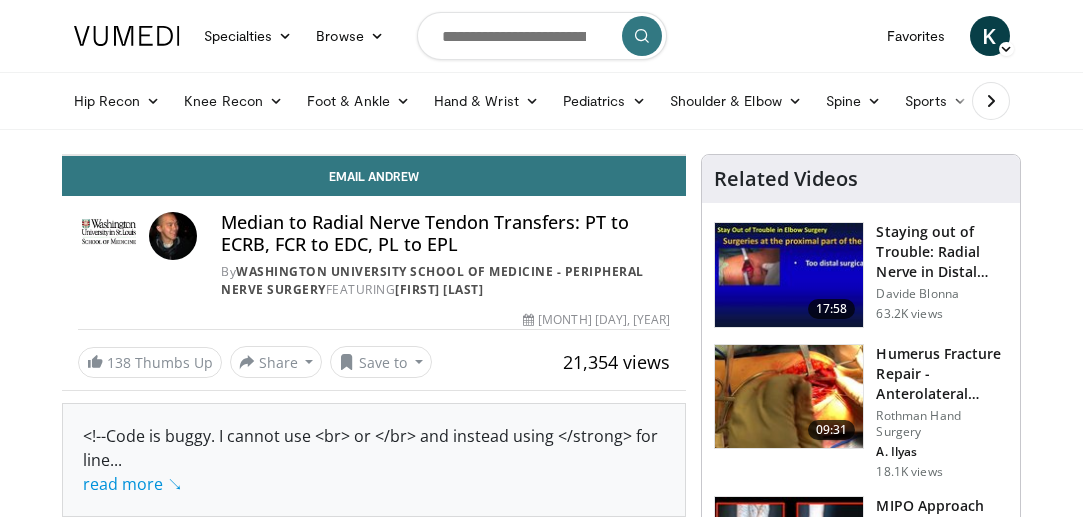 scroll, scrollTop: 0, scrollLeft: 0, axis: both 